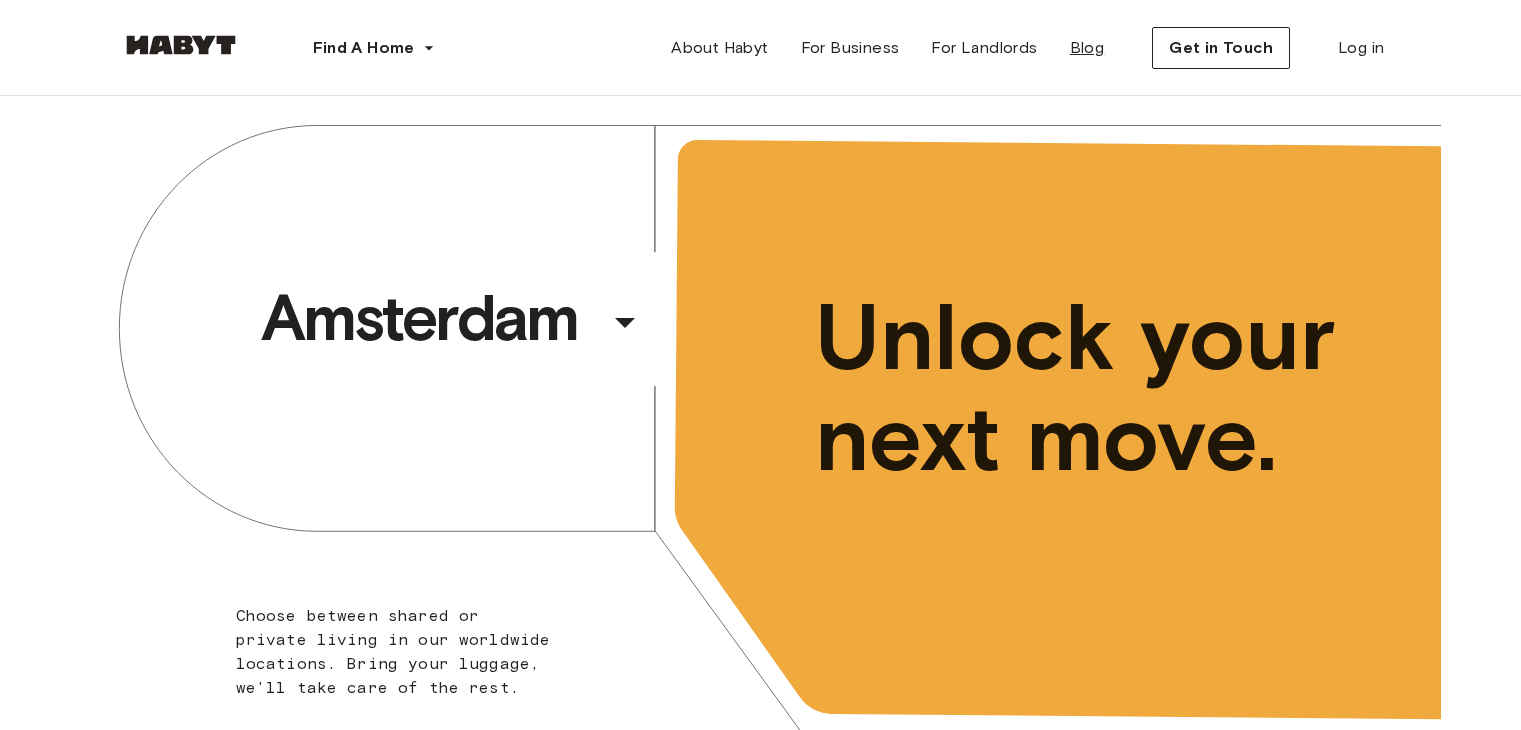 scroll, scrollTop: 0, scrollLeft: 0, axis: both 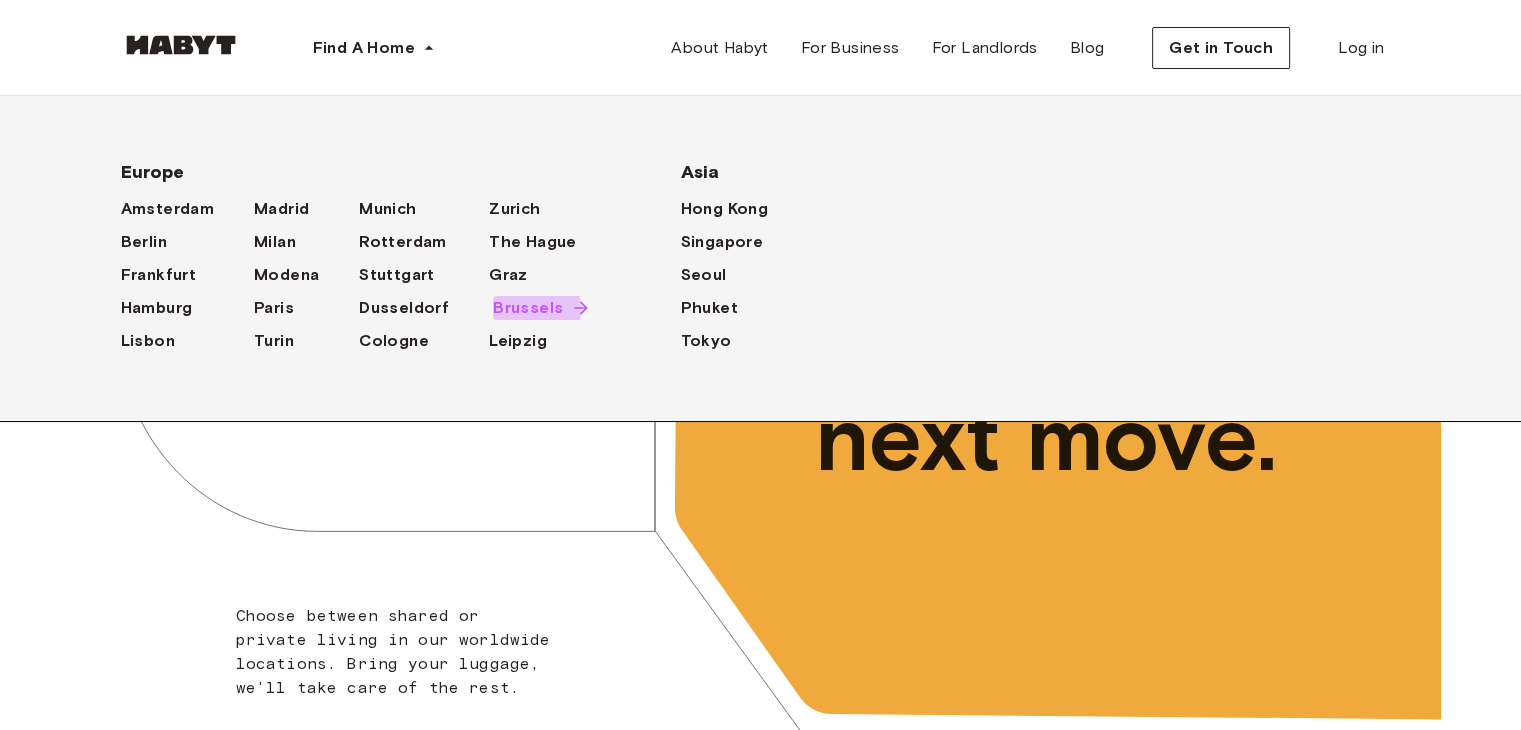click on "Brussels" at bounding box center [528, 308] 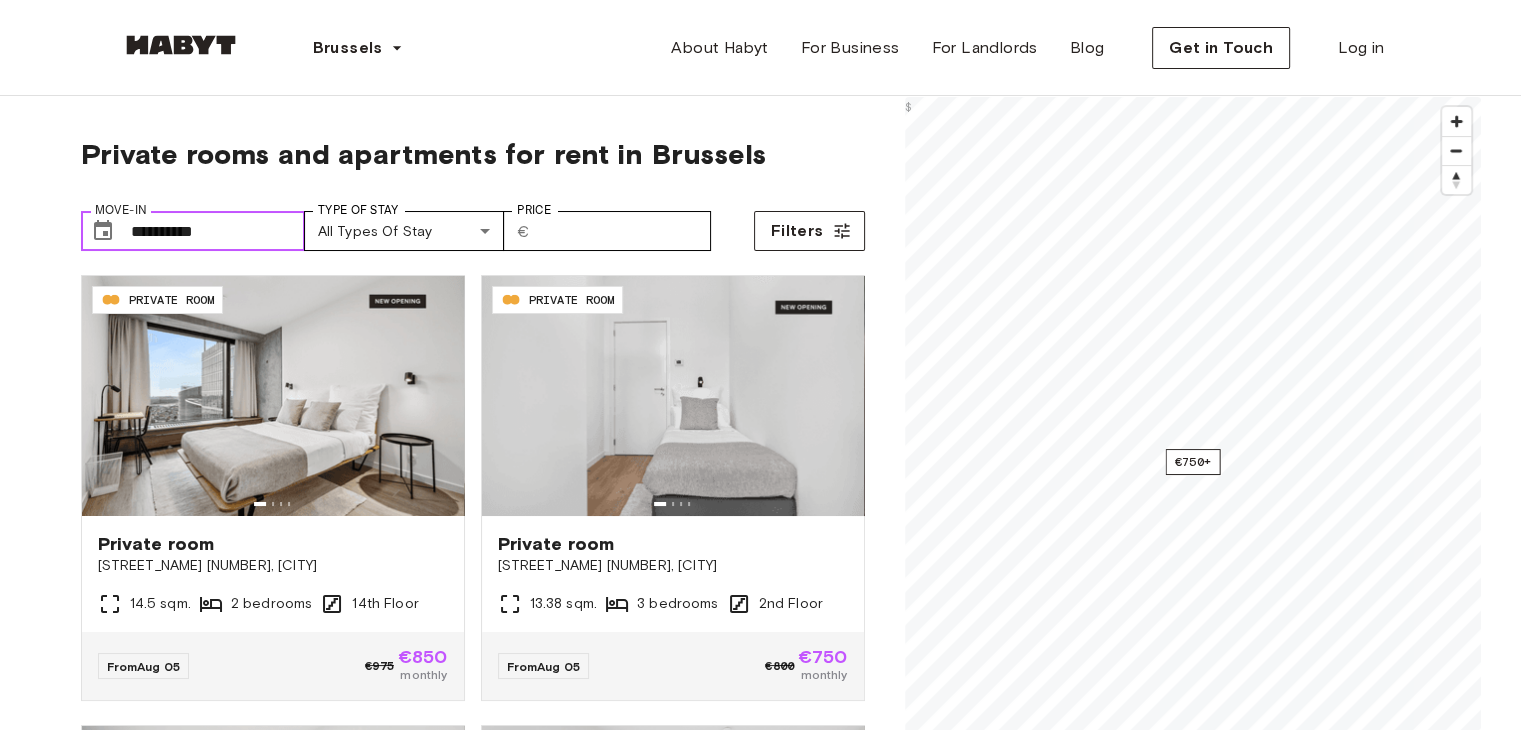 click on "**********" at bounding box center [218, 231] 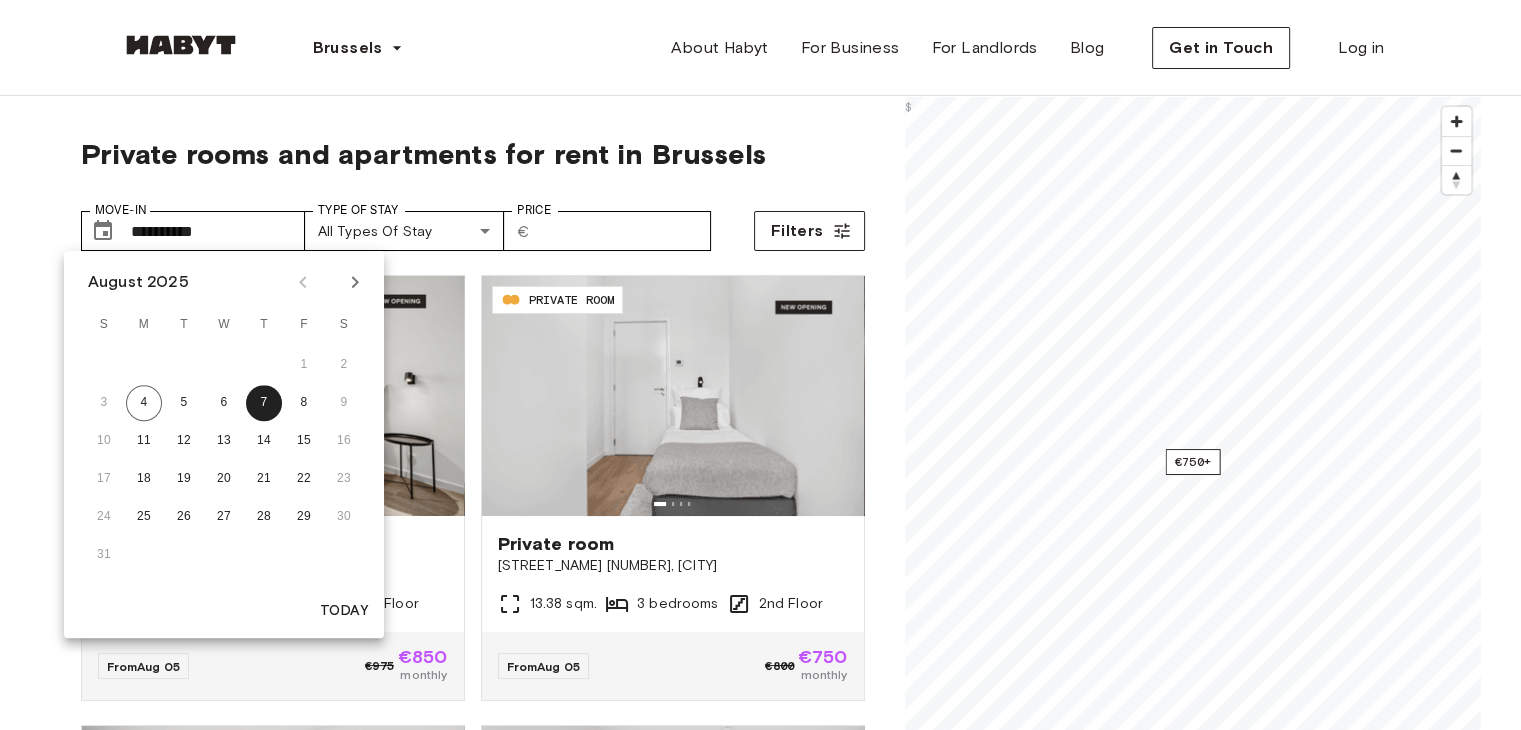 click on "17 18 19 20 21 22 23" at bounding box center (224, 479) 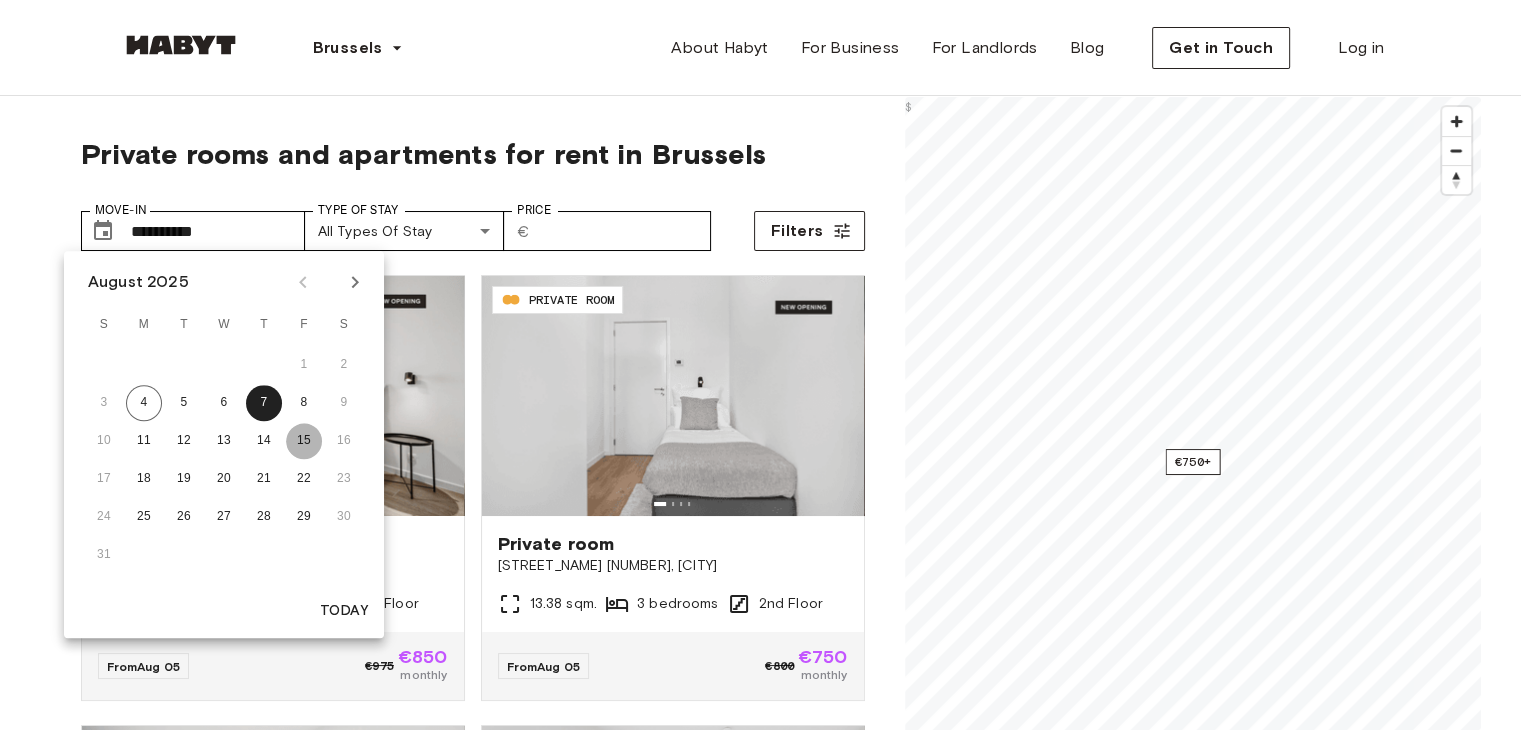 click on "15" at bounding box center (304, 441) 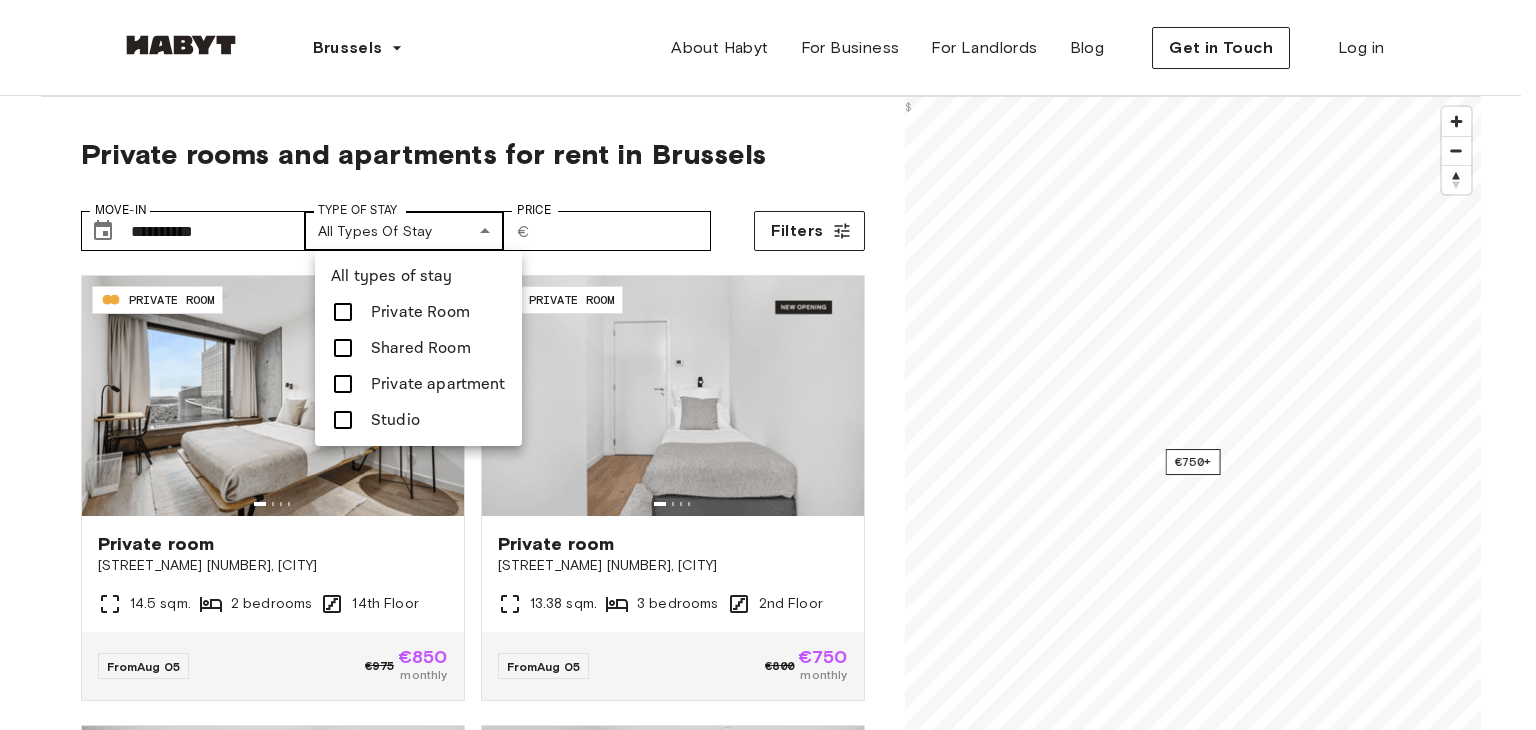 click on "**********" at bounding box center (768, 2448) 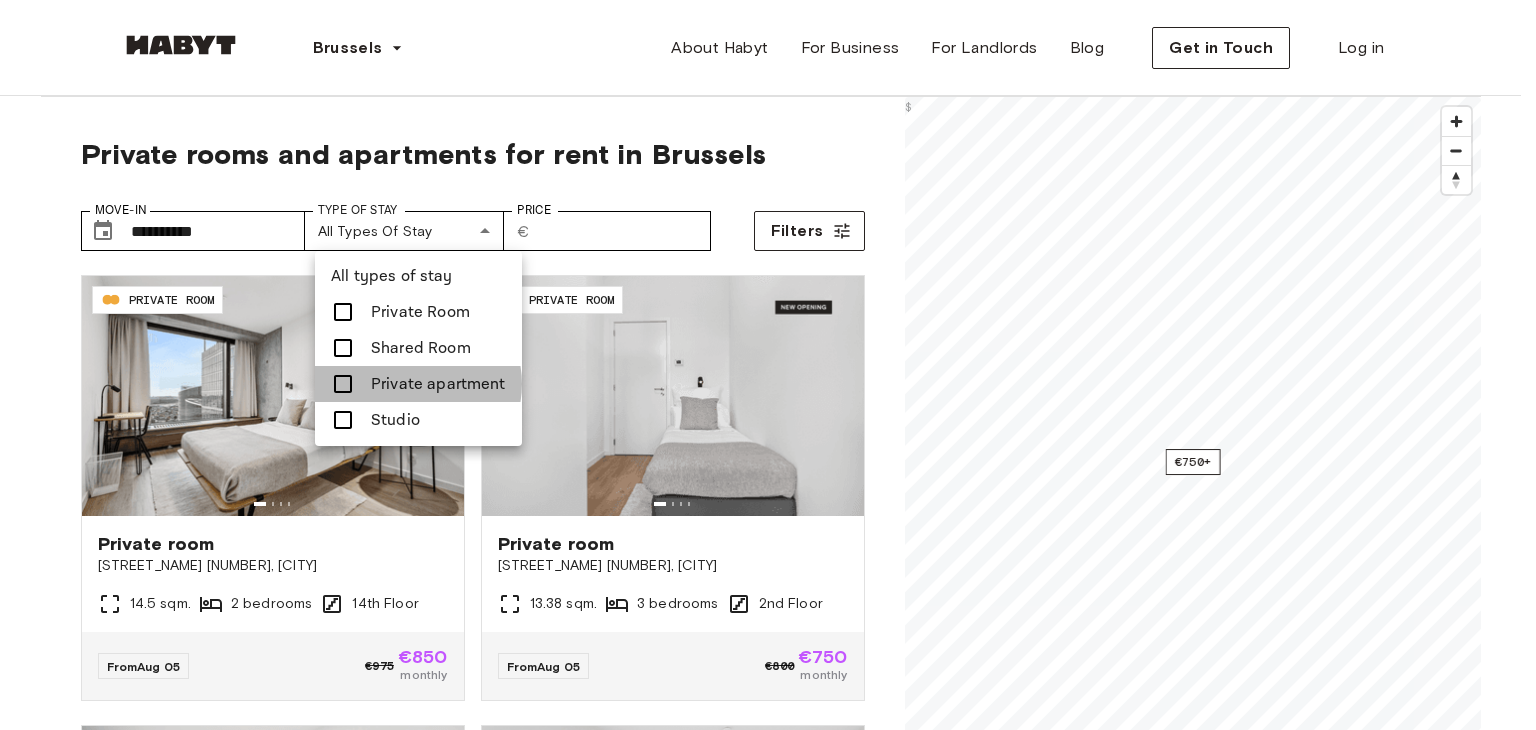 click on "Private apartment" at bounding box center [438, 384] 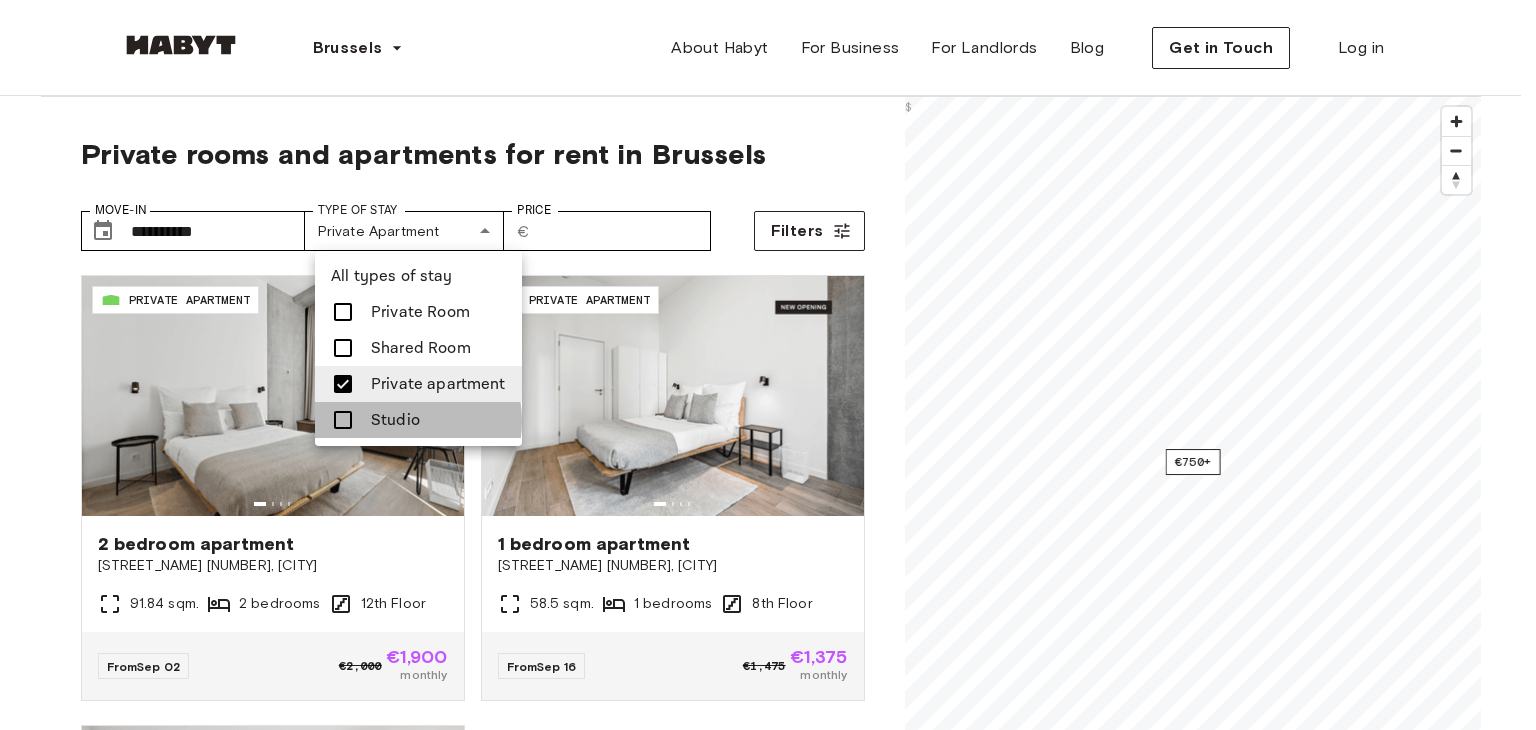 click on "Studio" at bounding box center (395, 420) 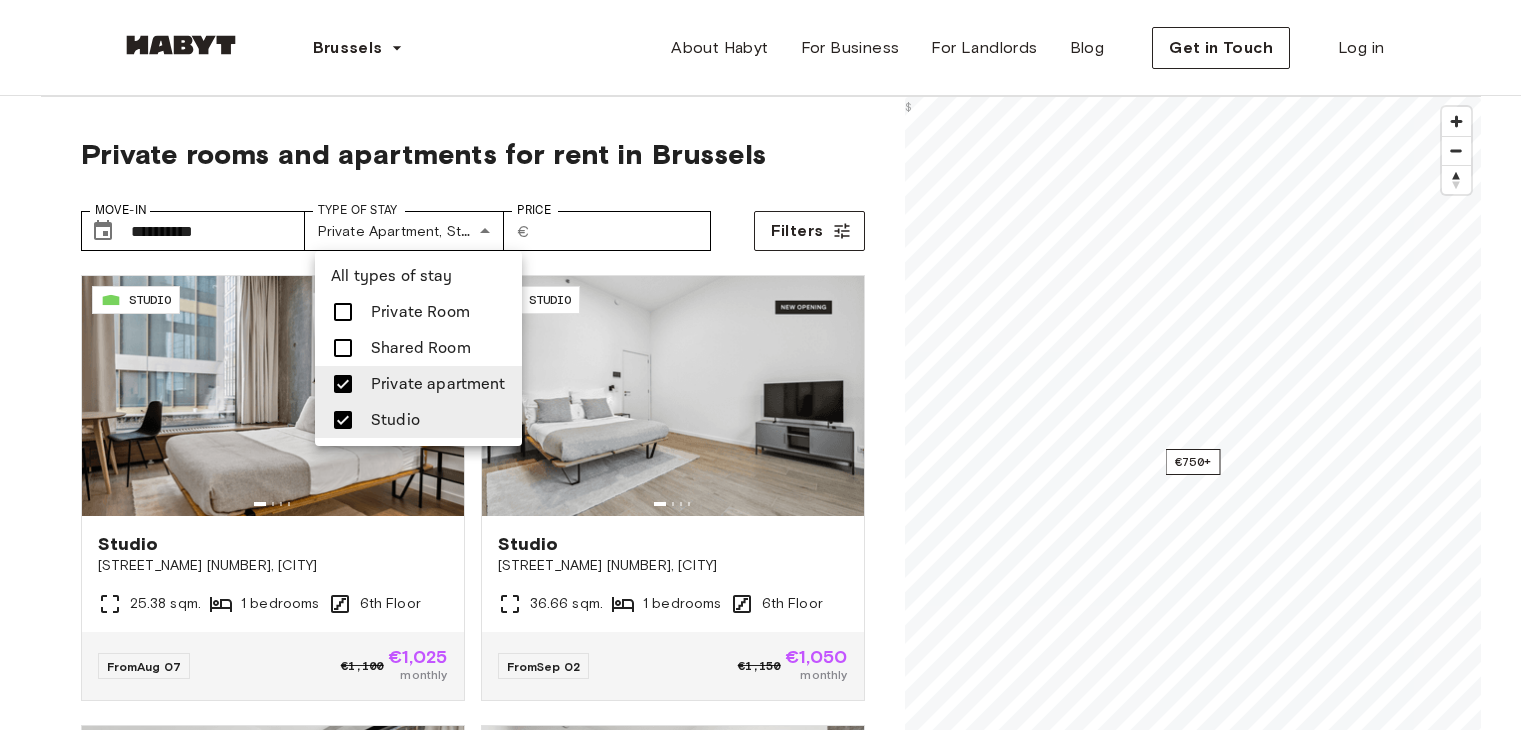 click at bounding box center [768, 365] 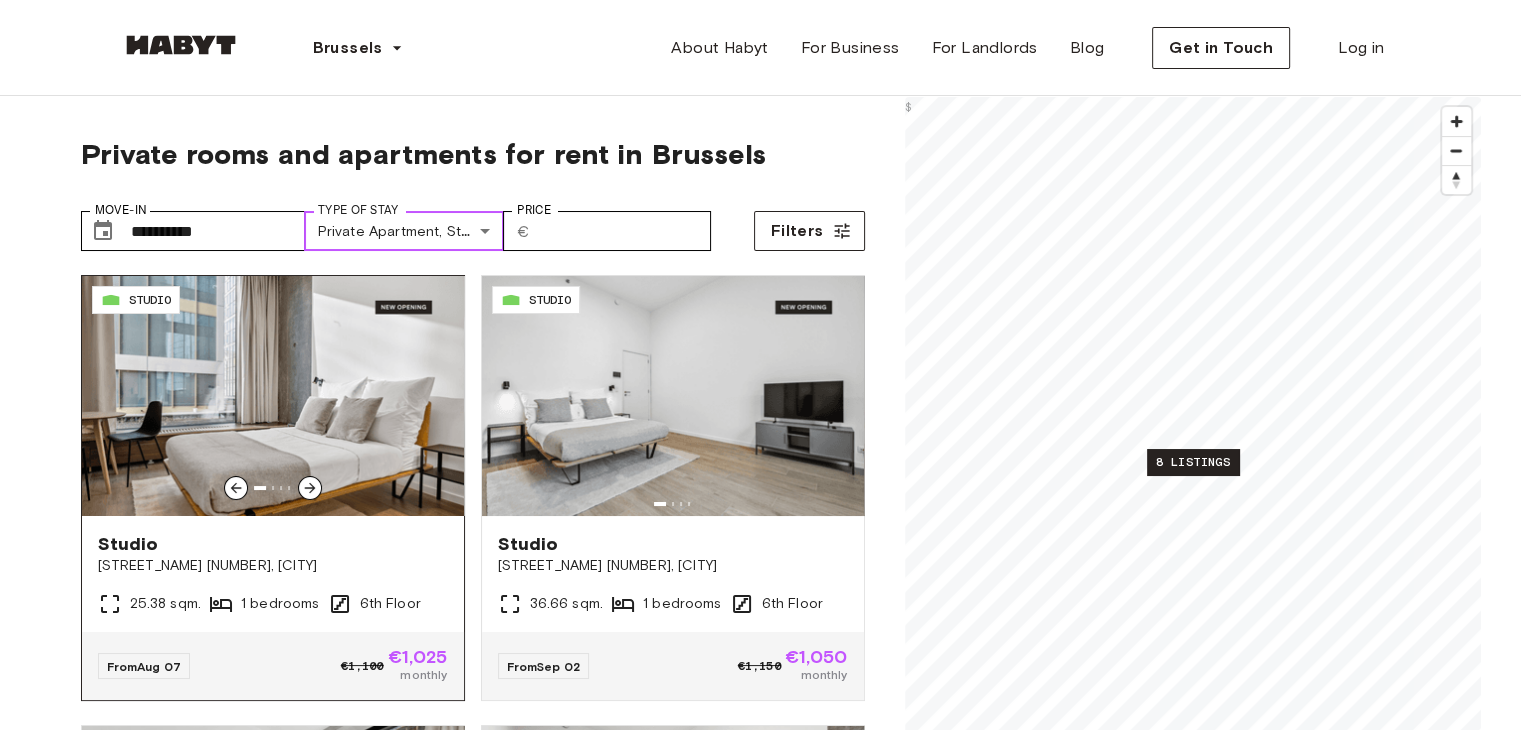 scroll, scrollTop: 139, scrollLeft: 0, axis: vertical 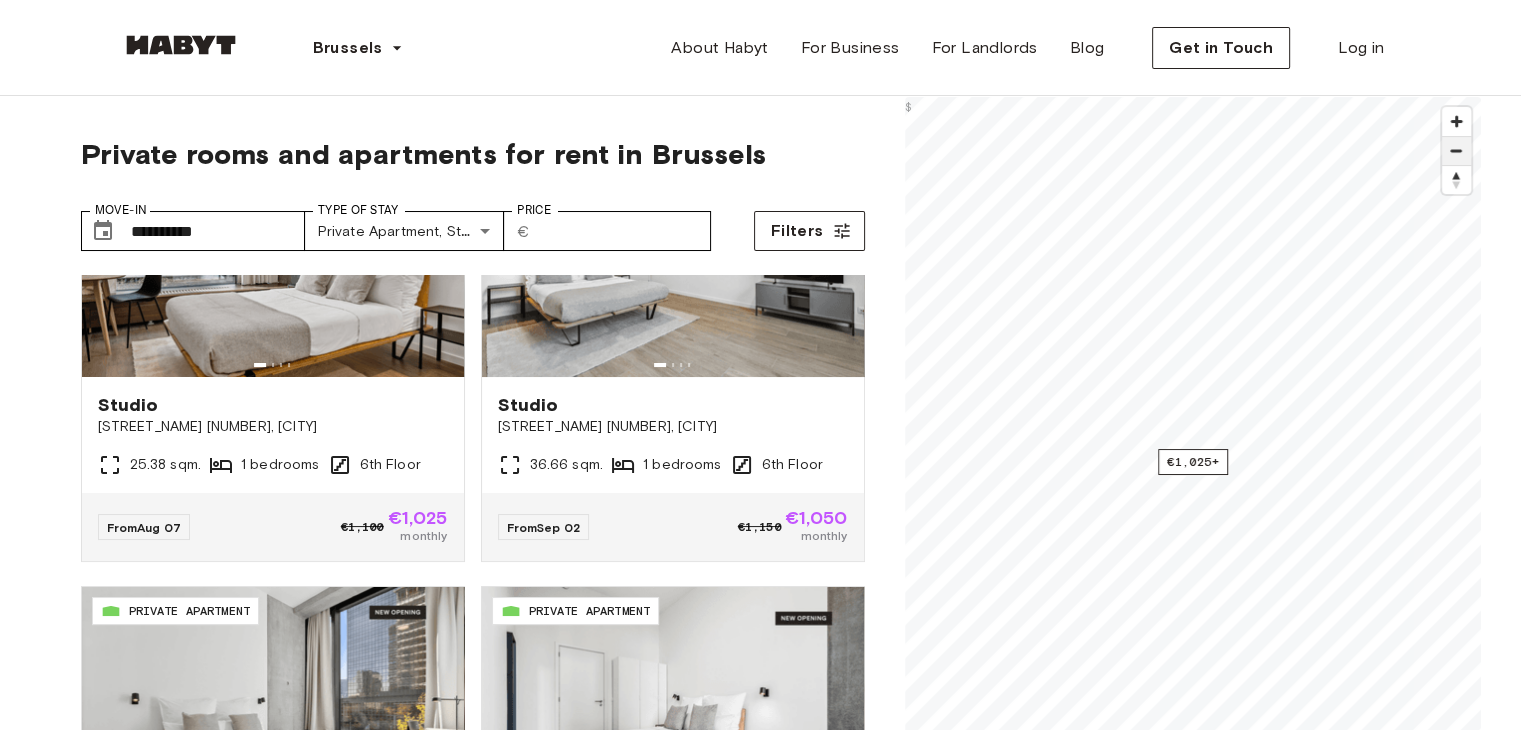 click at bounding box center (1456, 151) 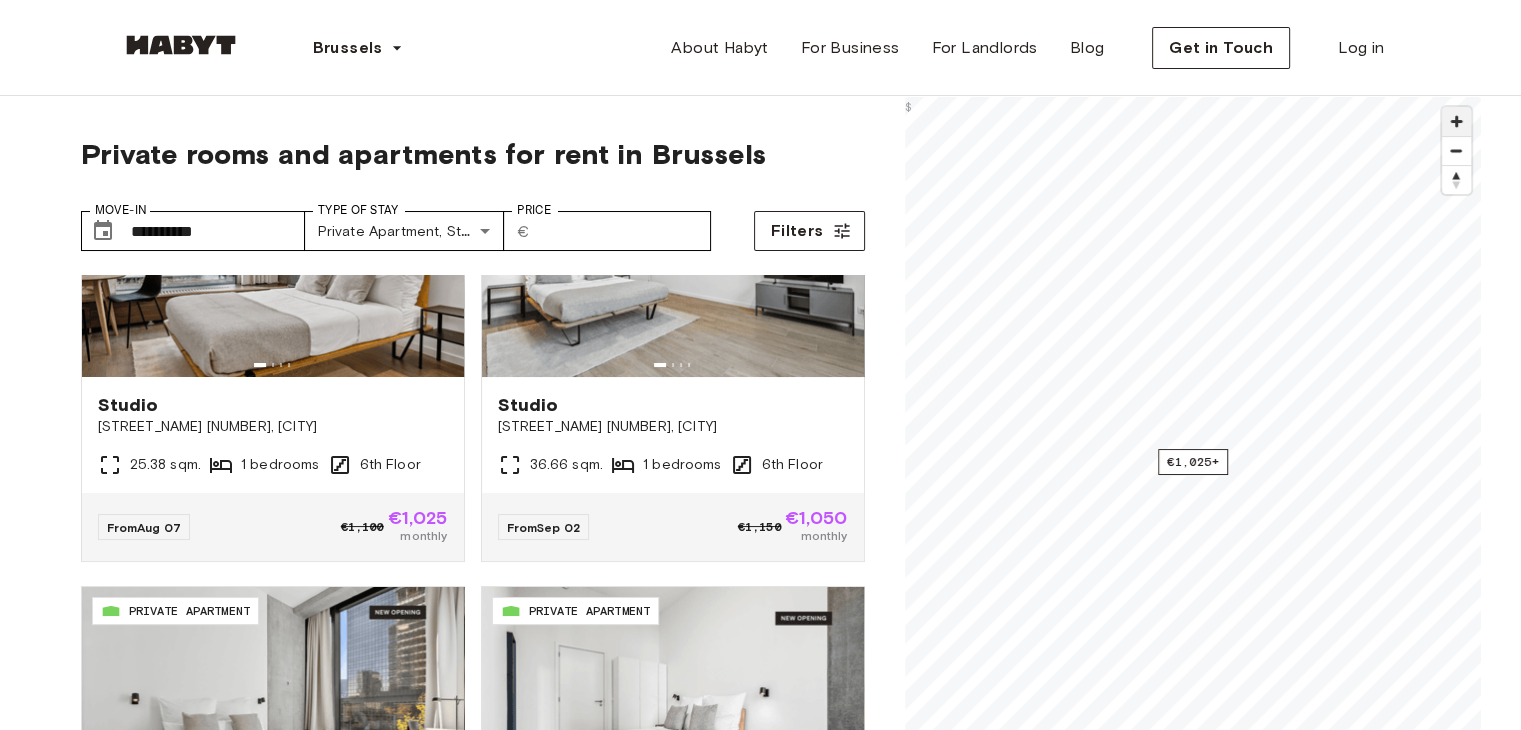 click at bounding box center (1456, 121) 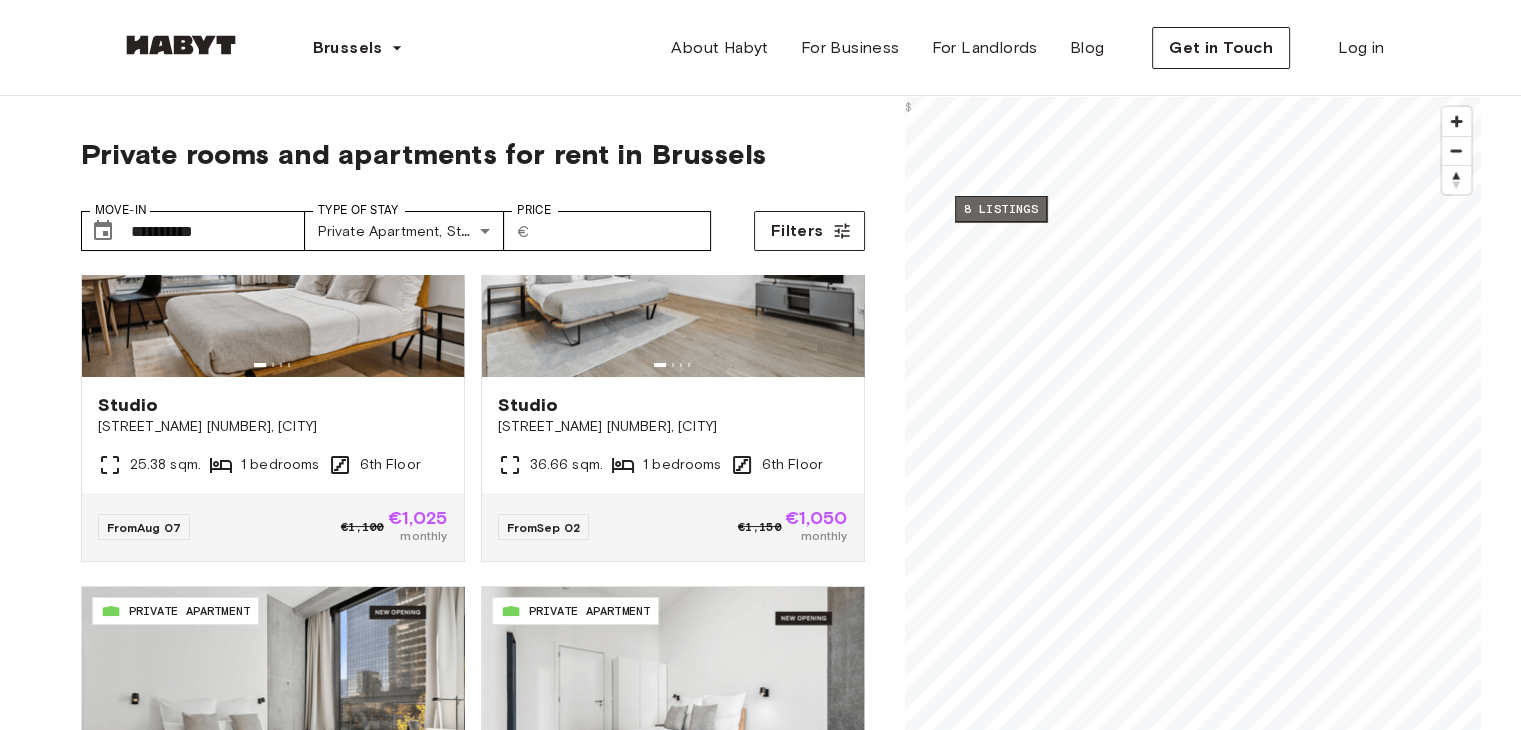 click on "8 listings" at bounding box center [1001, 209] 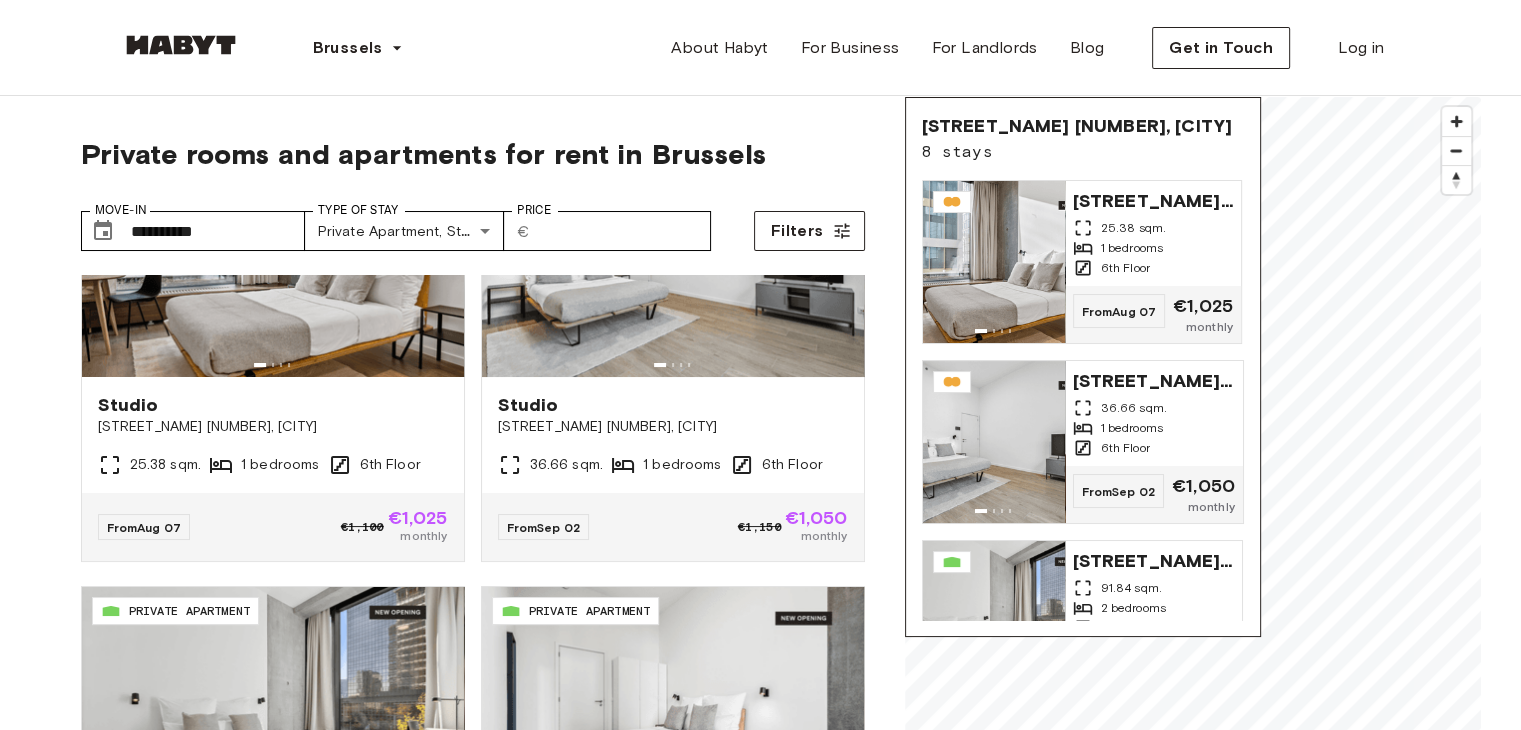 click on "**********" at bounding box center (760, 2448) 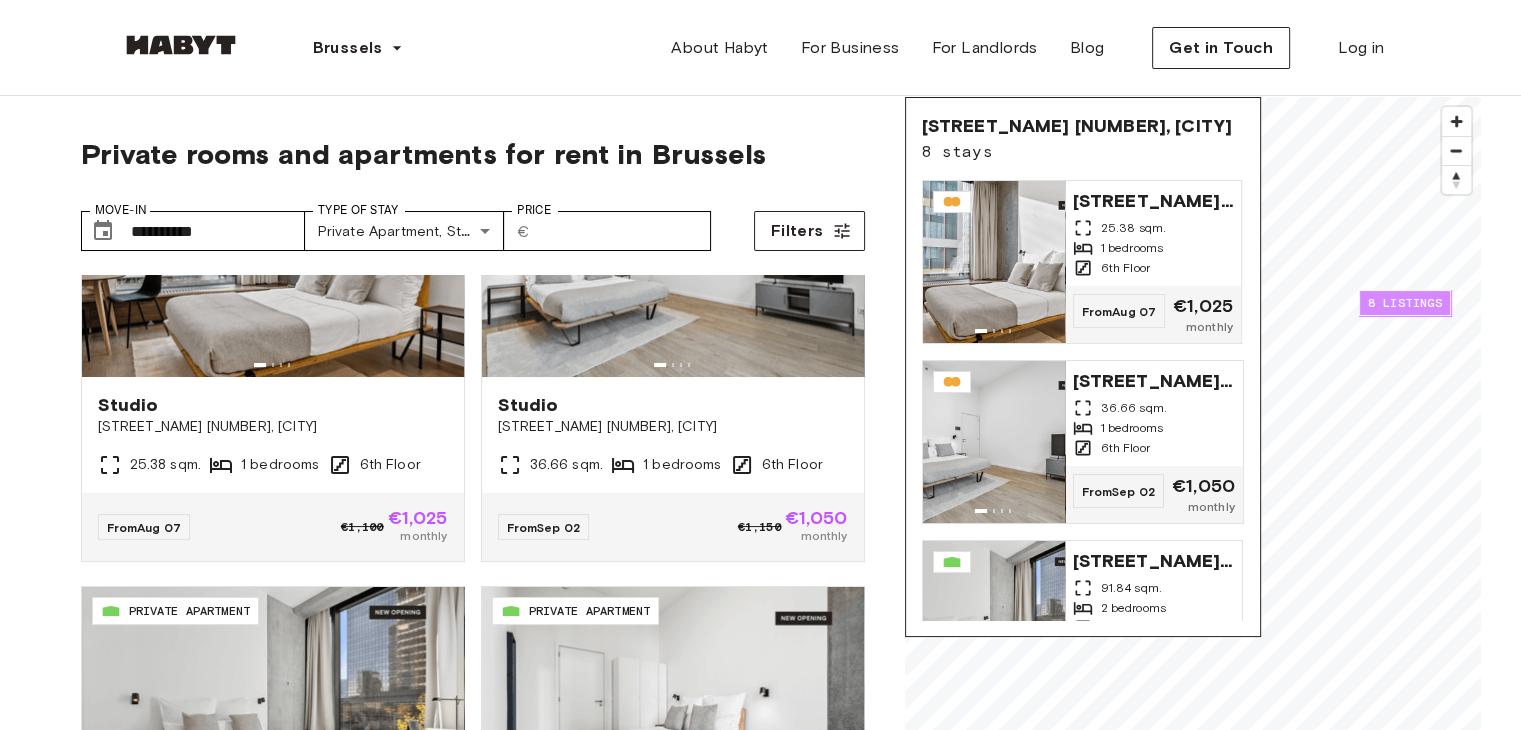 click on "8 listings" at bounding box center [1405, 303] 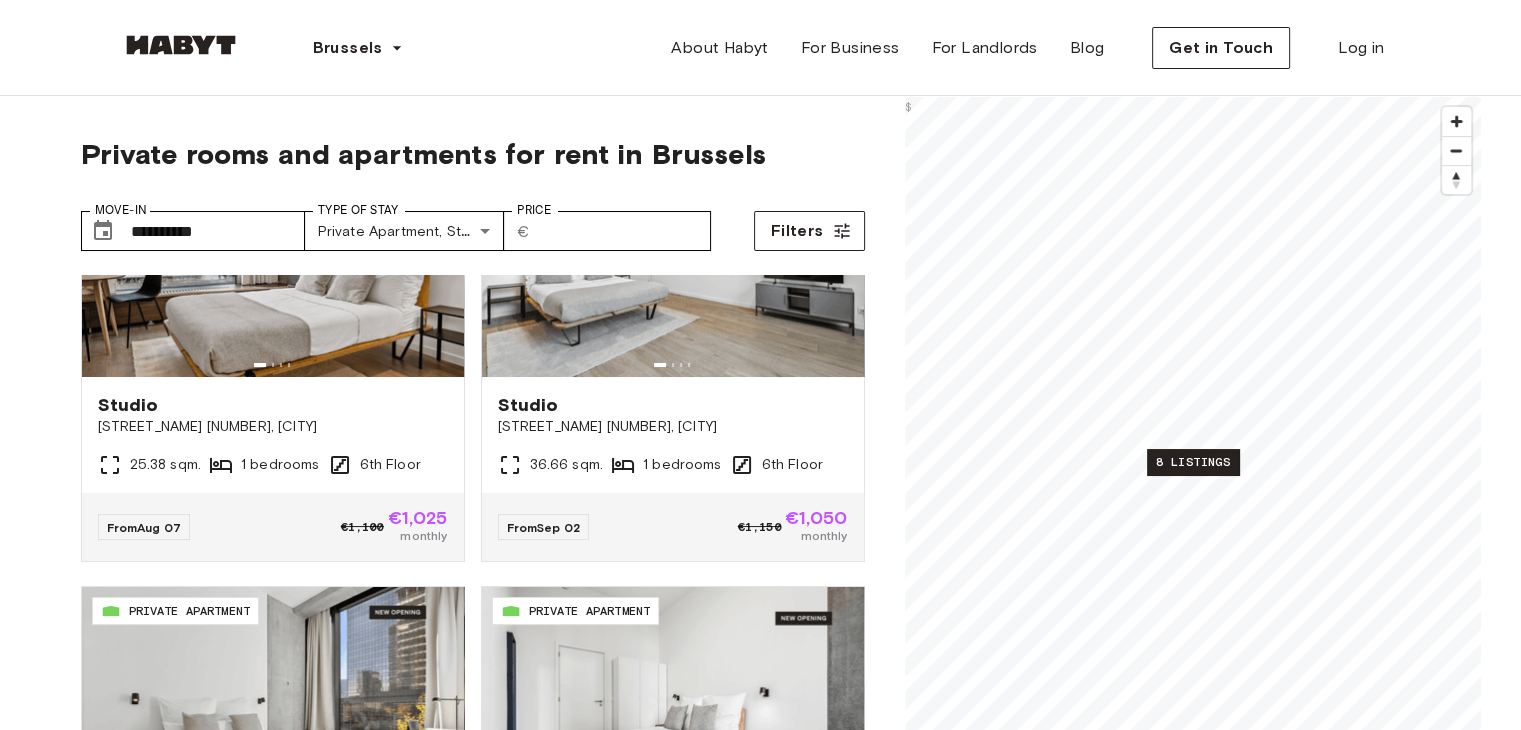 click on "8 listings" at bounding box center [1193, 462] 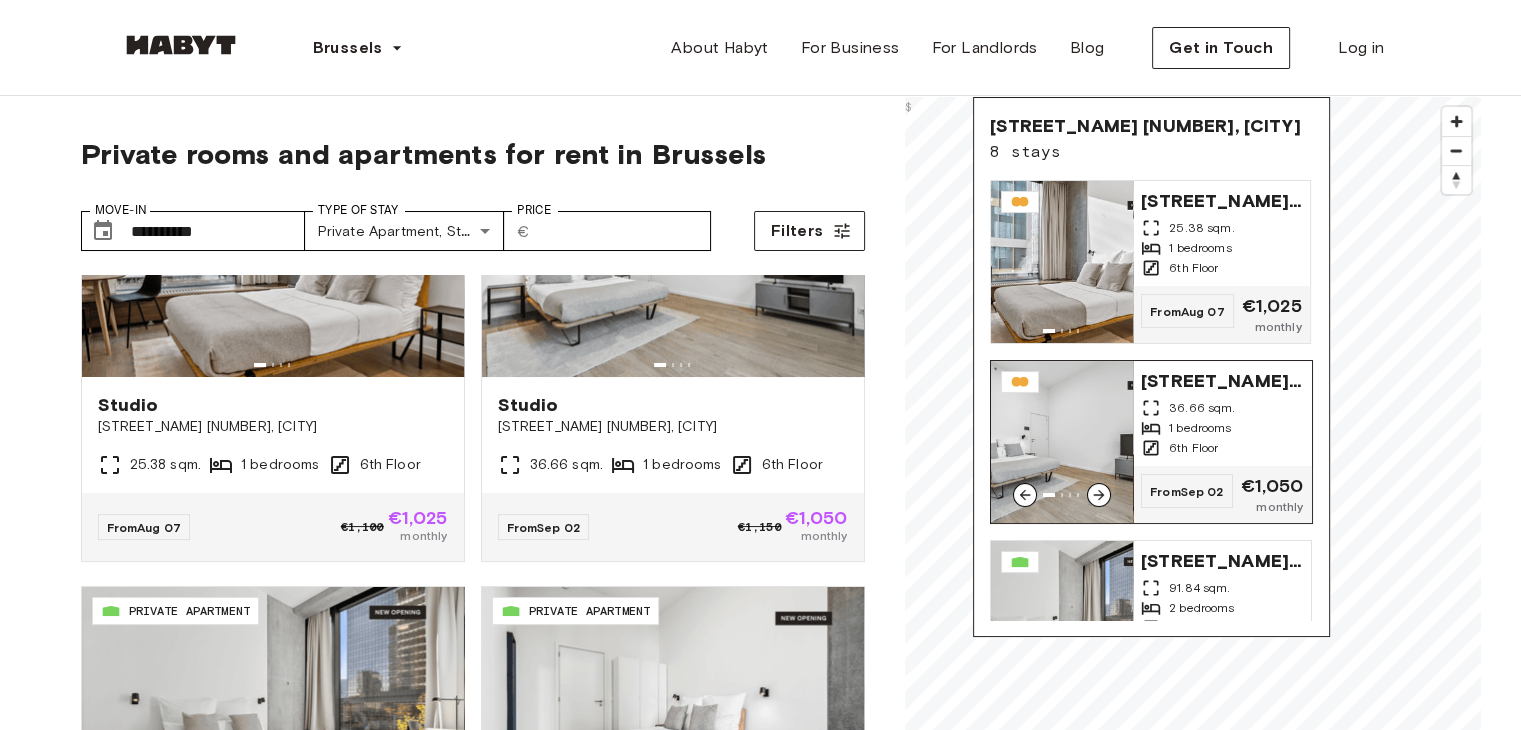 click on "From  Sep 02 €1,050 monthly" at bounding box center (1222, 494) 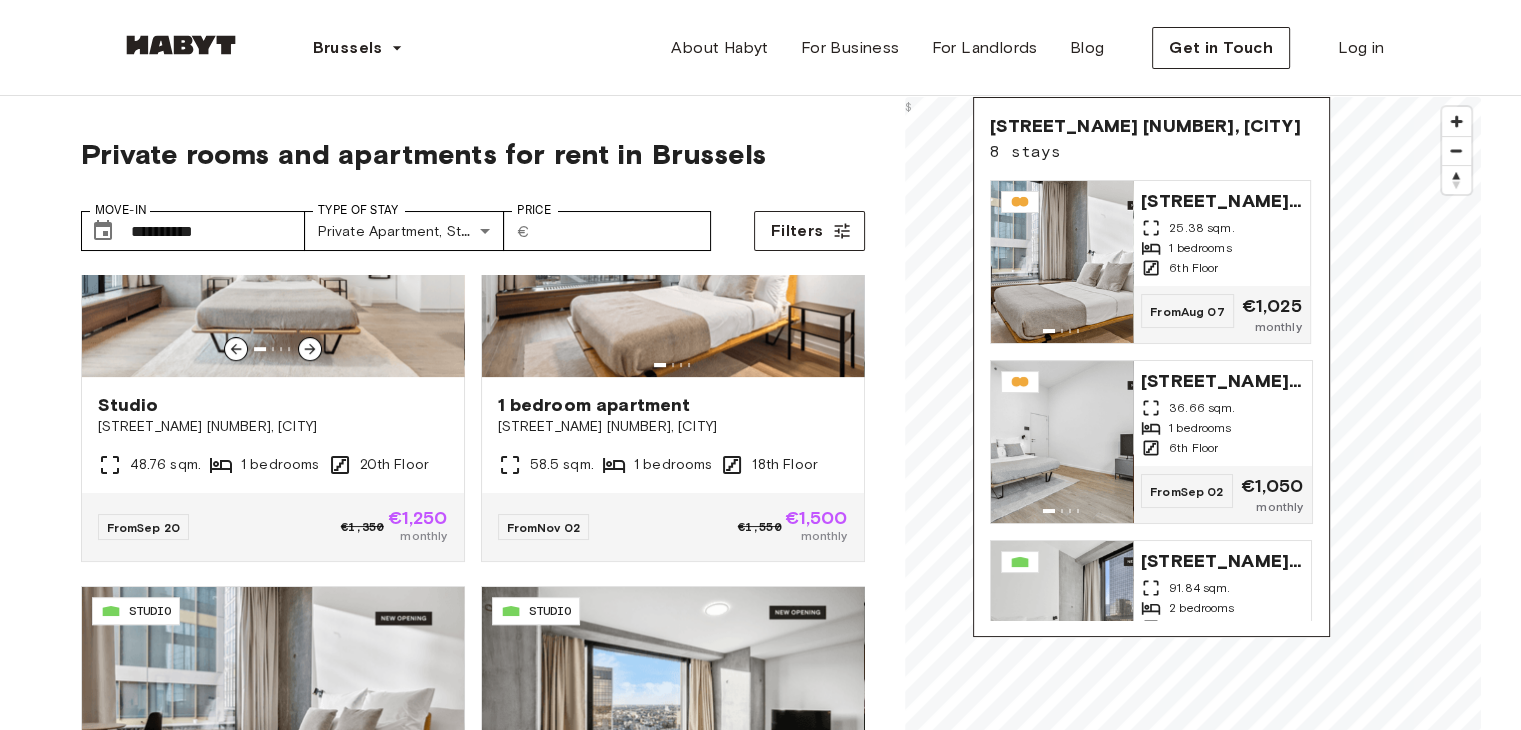 scroll, scrollTop: 1100, scrollLeft: 0, axis: vertical 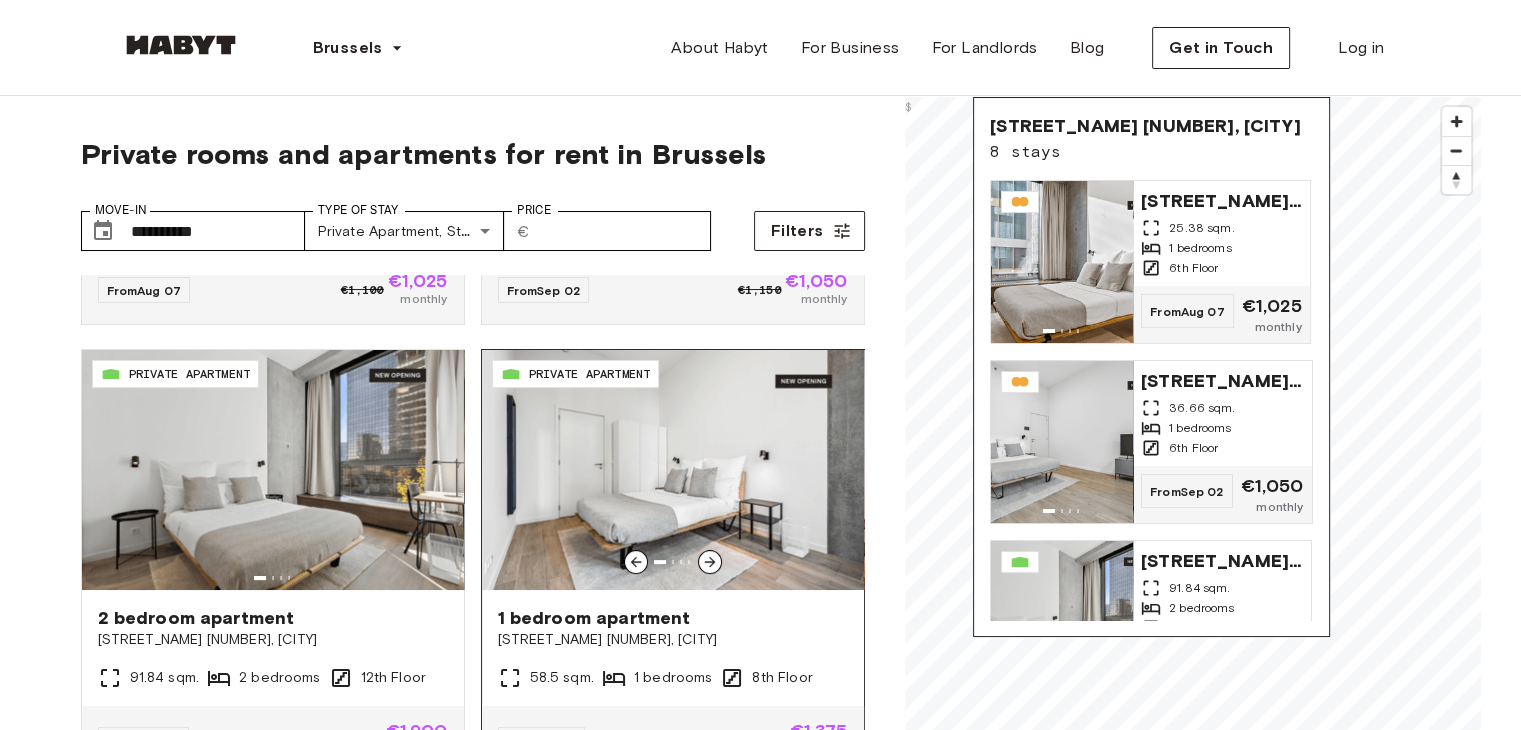 click on "1 bedroom apartment [STREET_NAME] [NUMBER], [CITY] 58.5 sqm. 1 bedrooms 8th Floor" at bounding box center [673, 648] 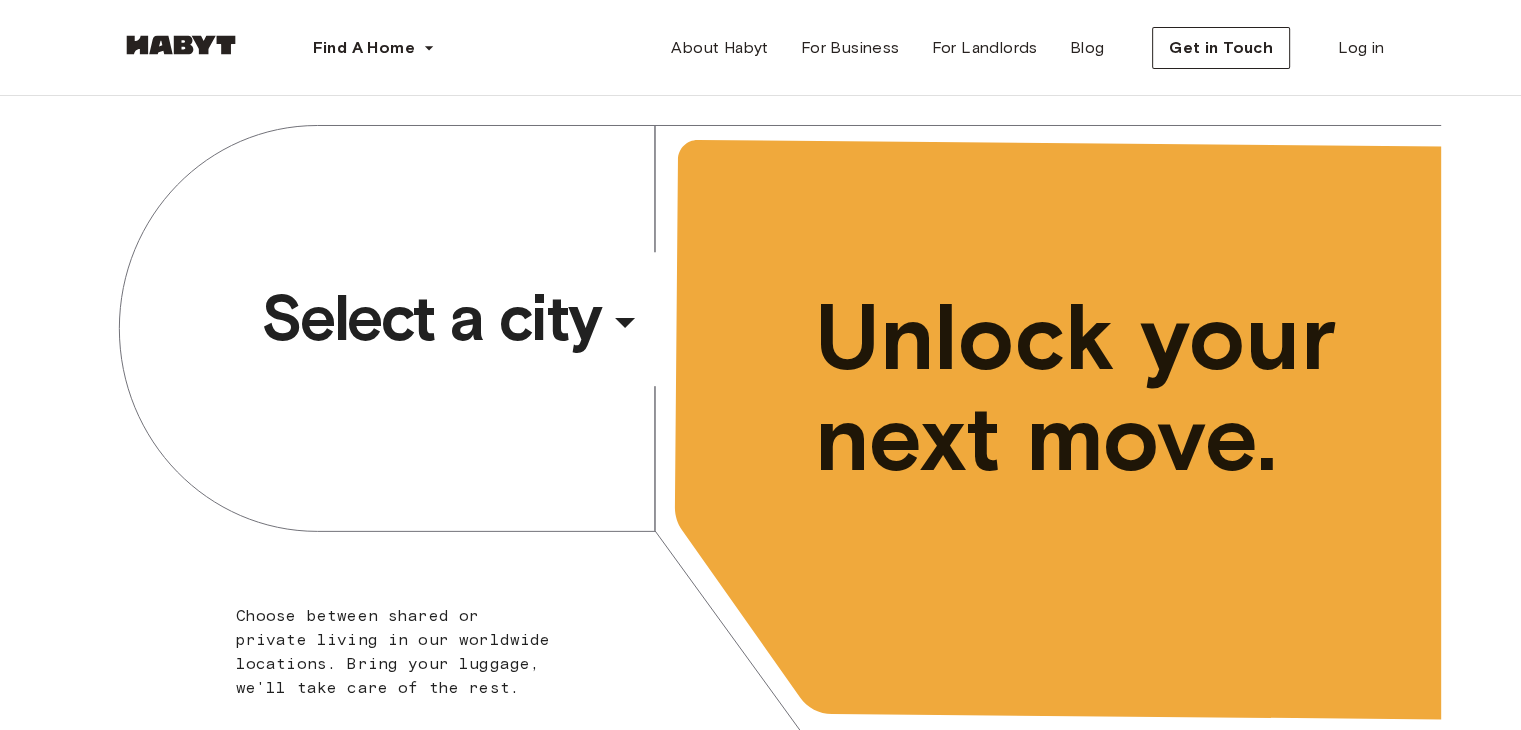 click on "Select a city" at bounding box center [431, 318] 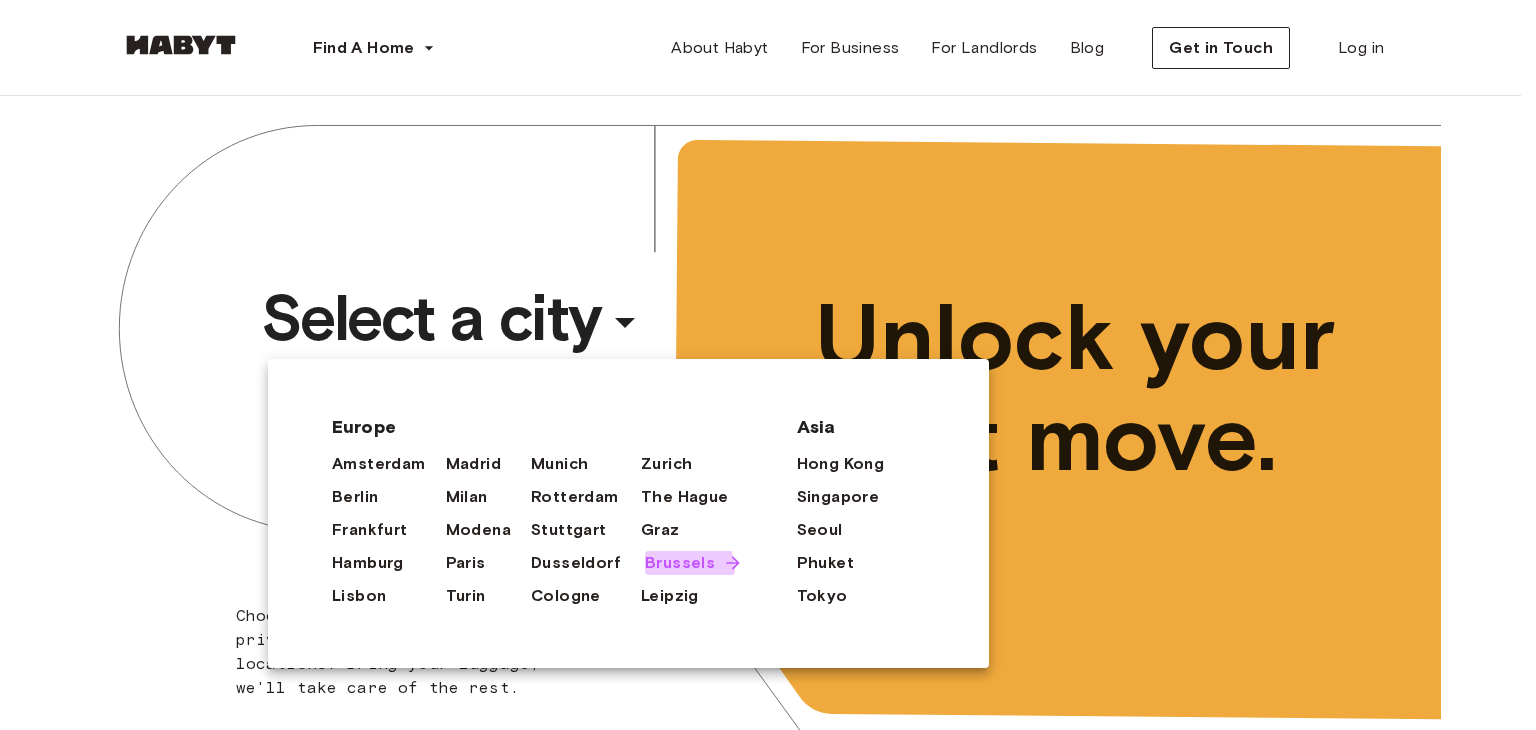 click on "Brussels" at bounding box center [680, 563] 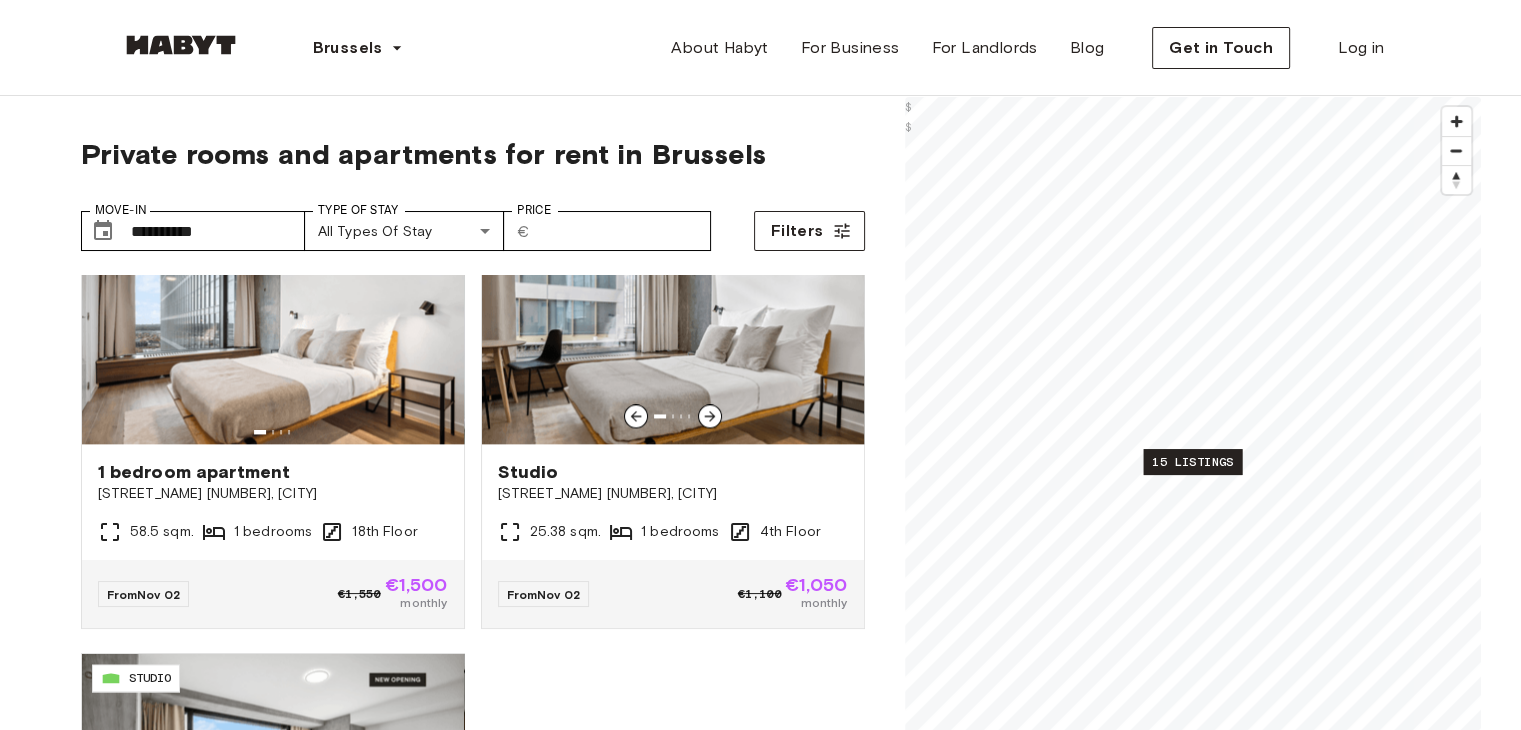 scroll, scrollTop: 2898, scrollLeft: 0, axis: vertical 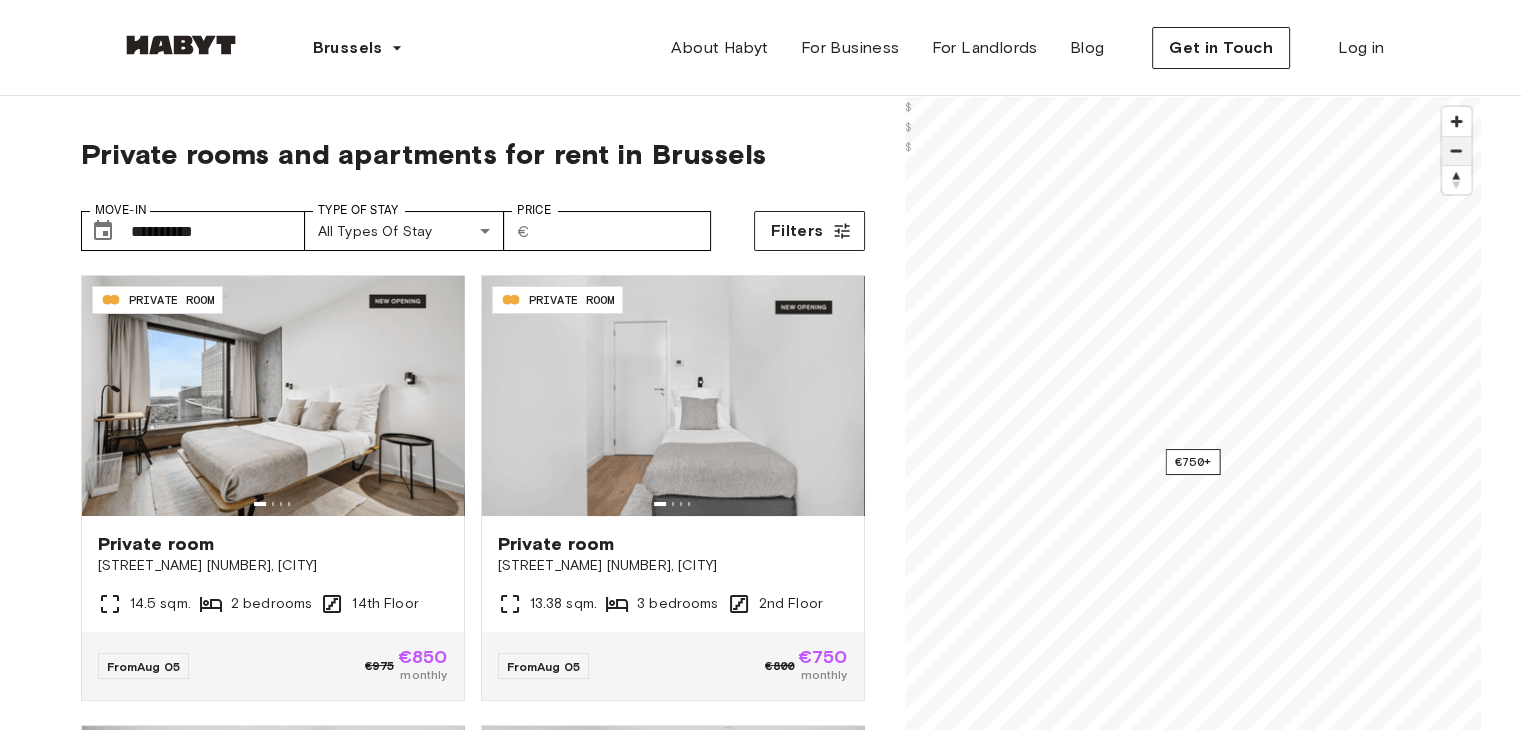 click at bounding box center [1456, 151] 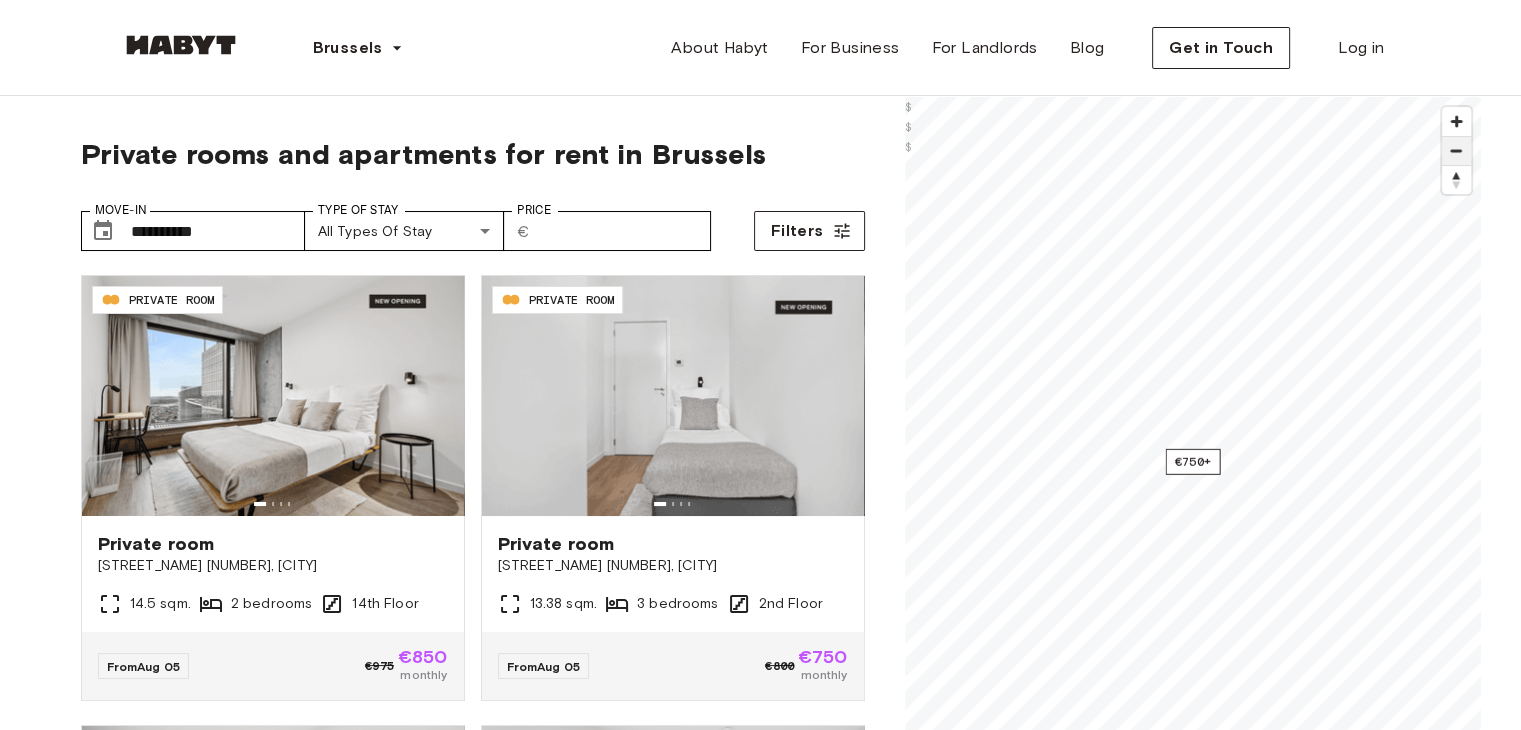 click at bounding box center [1456, 151] 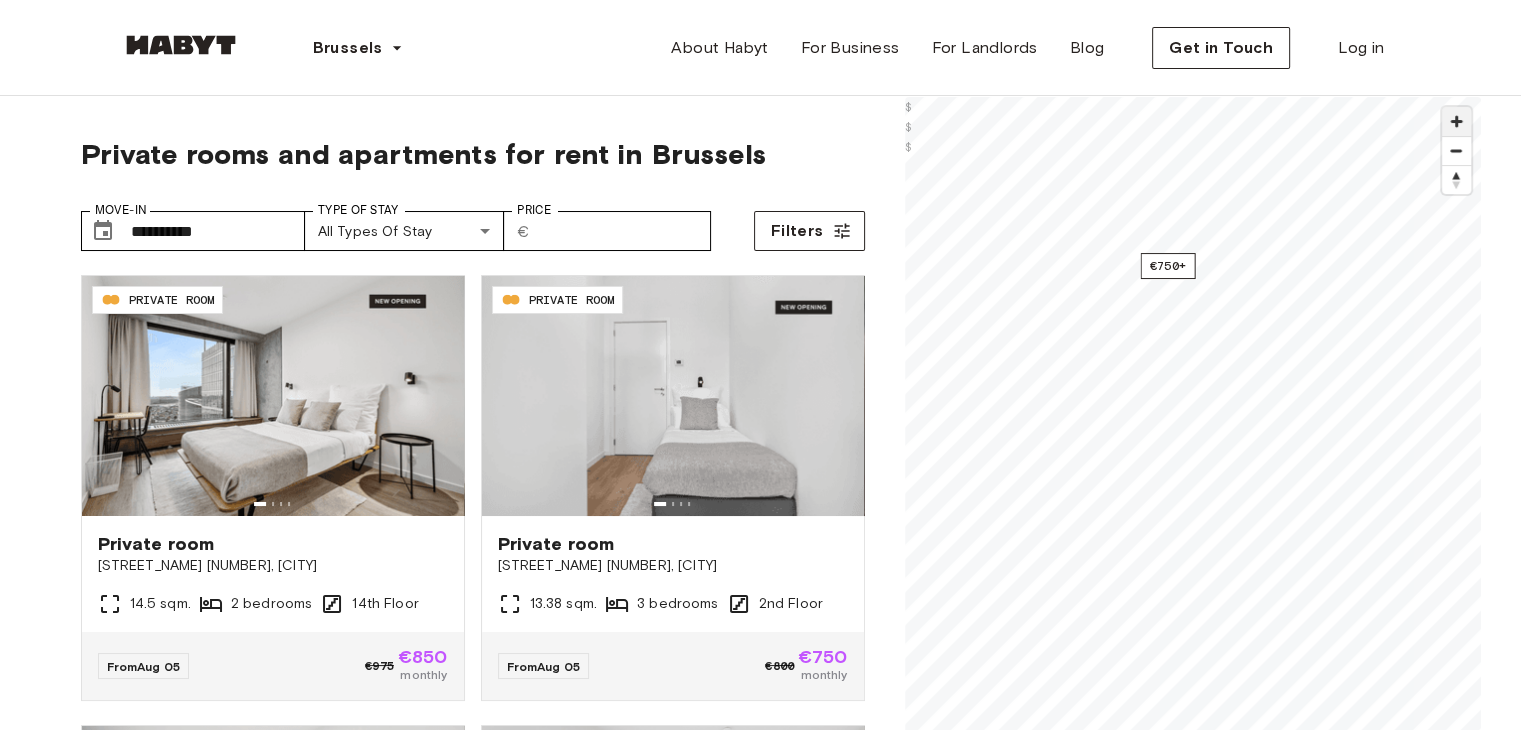 click at bounding box center [1456, 121] 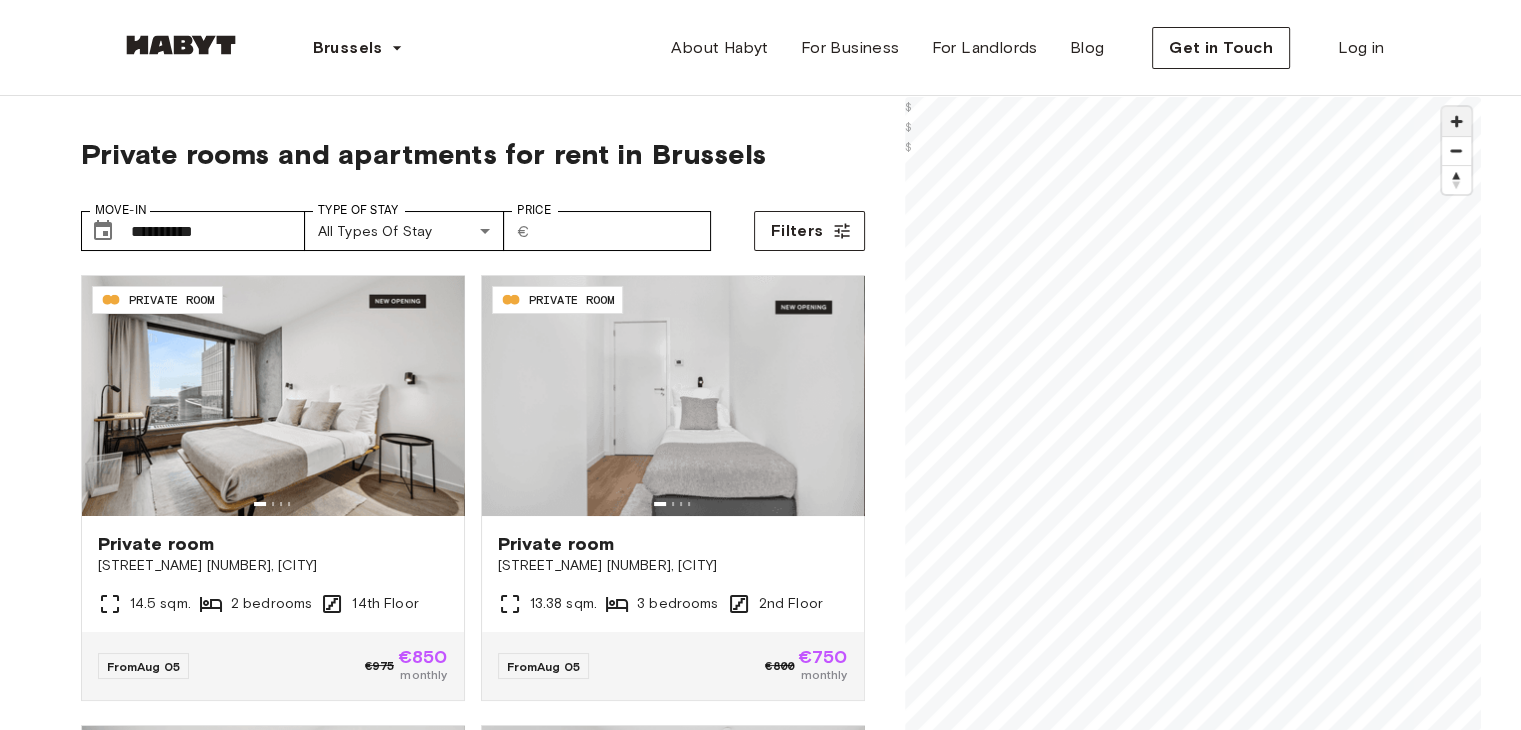 click at bounding box center (1456, 121) 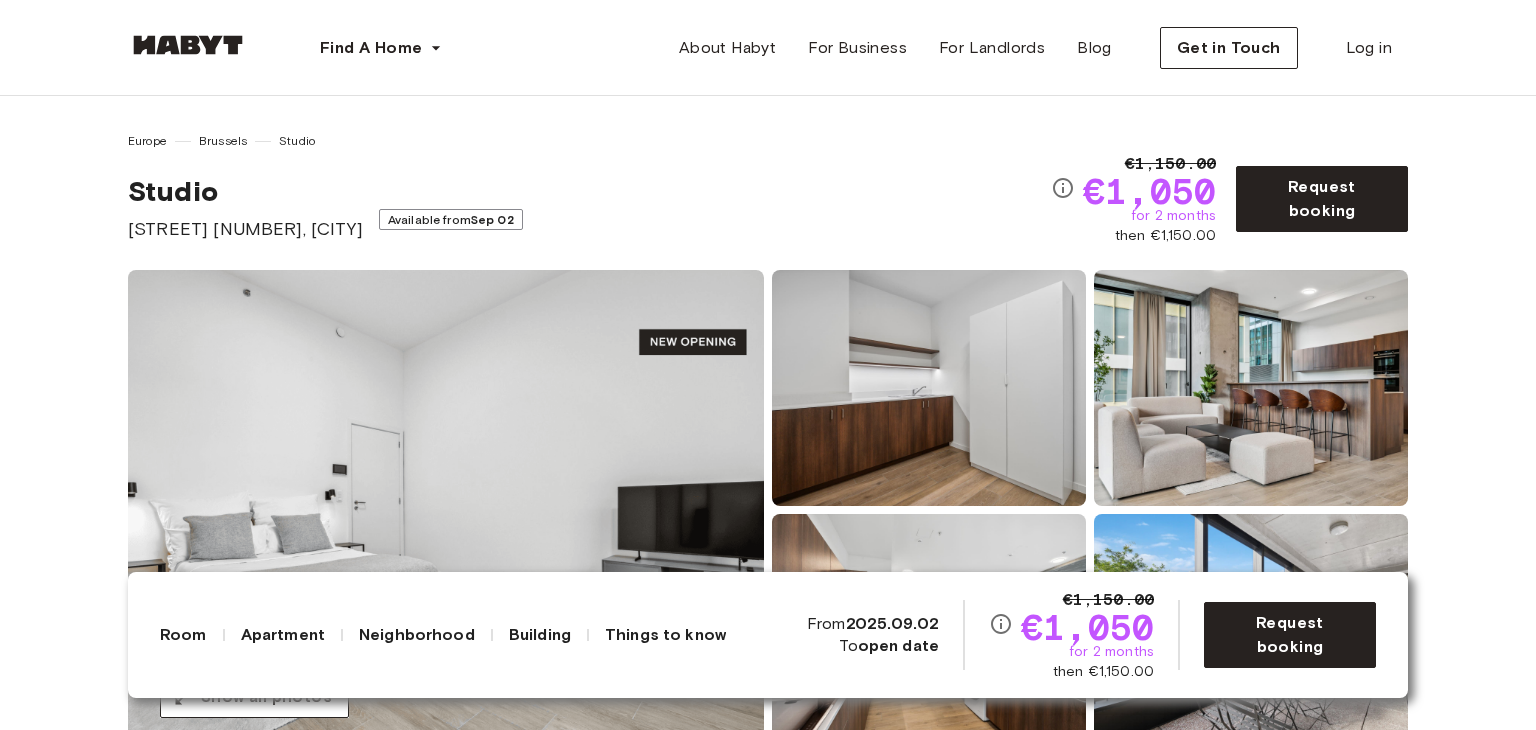 scroll, scrollTop: 0, scrollLeft: 0, axis: both 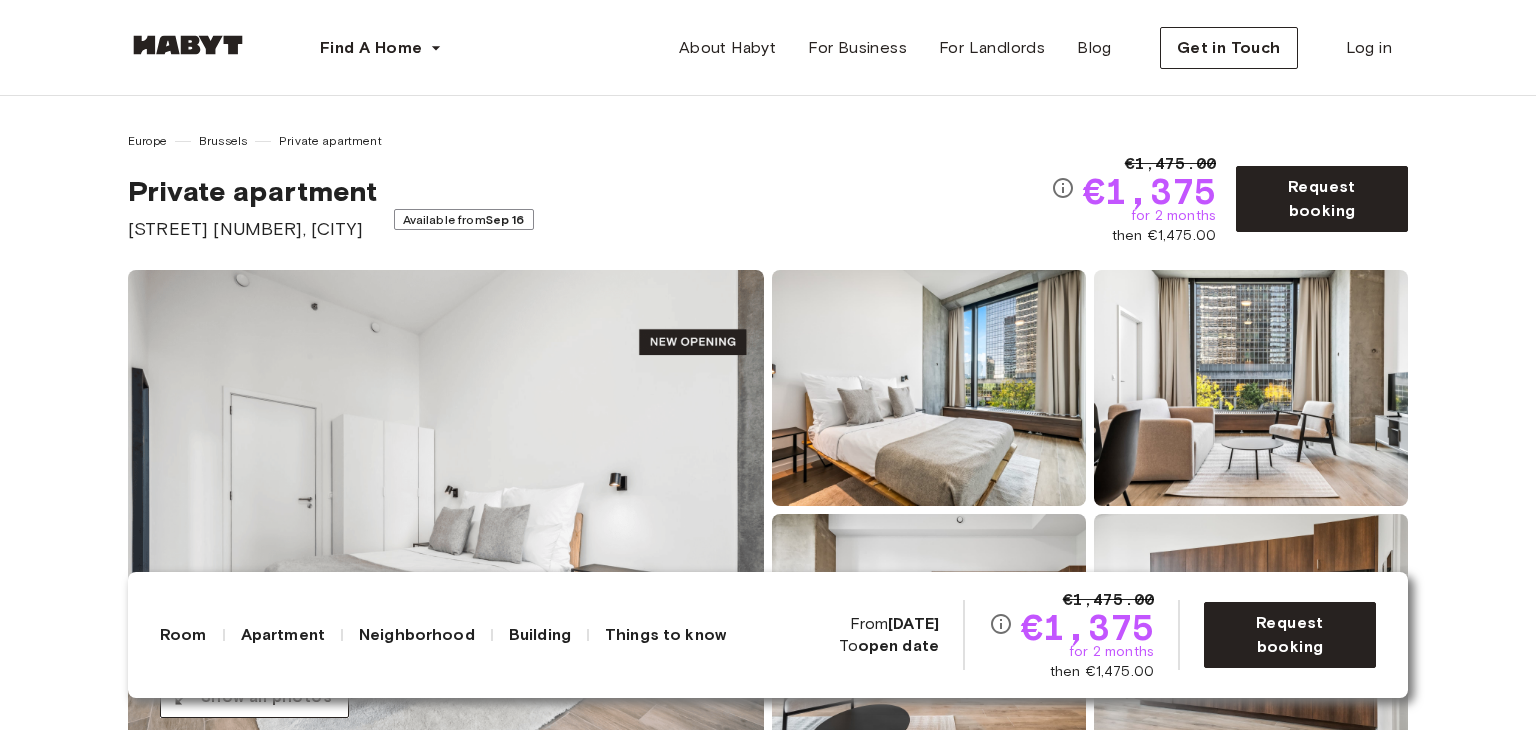 click at bounding box center [446, 510] 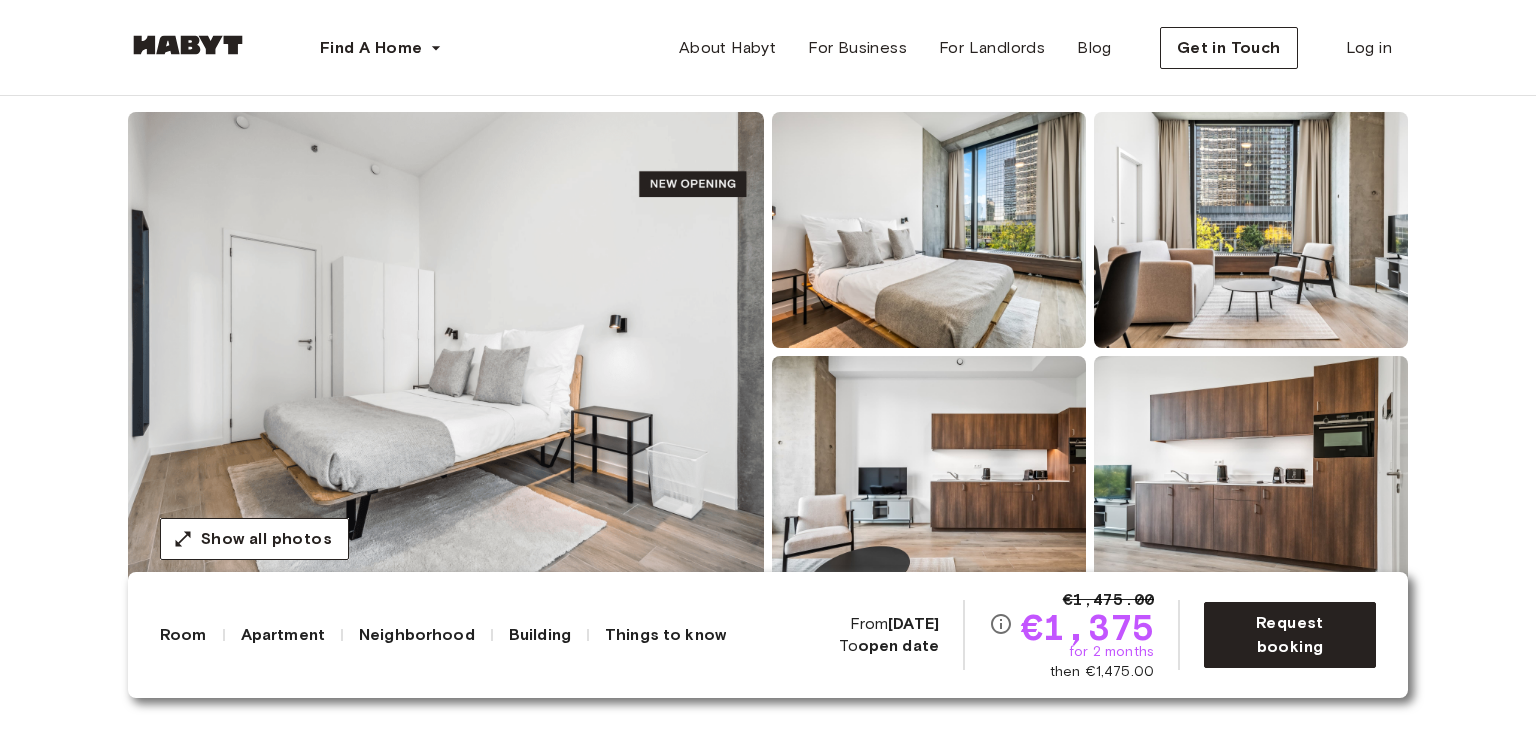 scroll, scrollTop: 160, scrollLeft: 0, axis: vertical 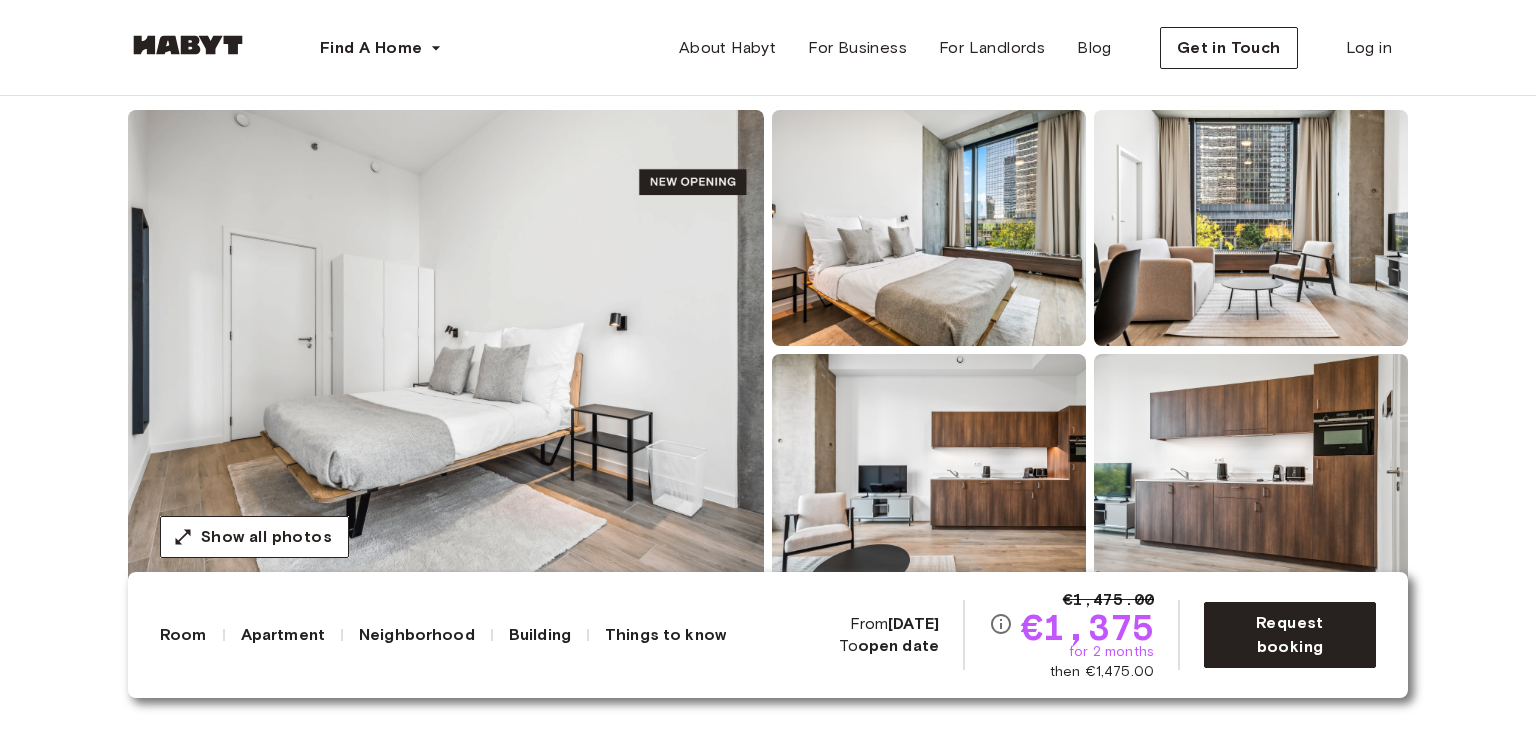 click at bounding box center [1251, 228] 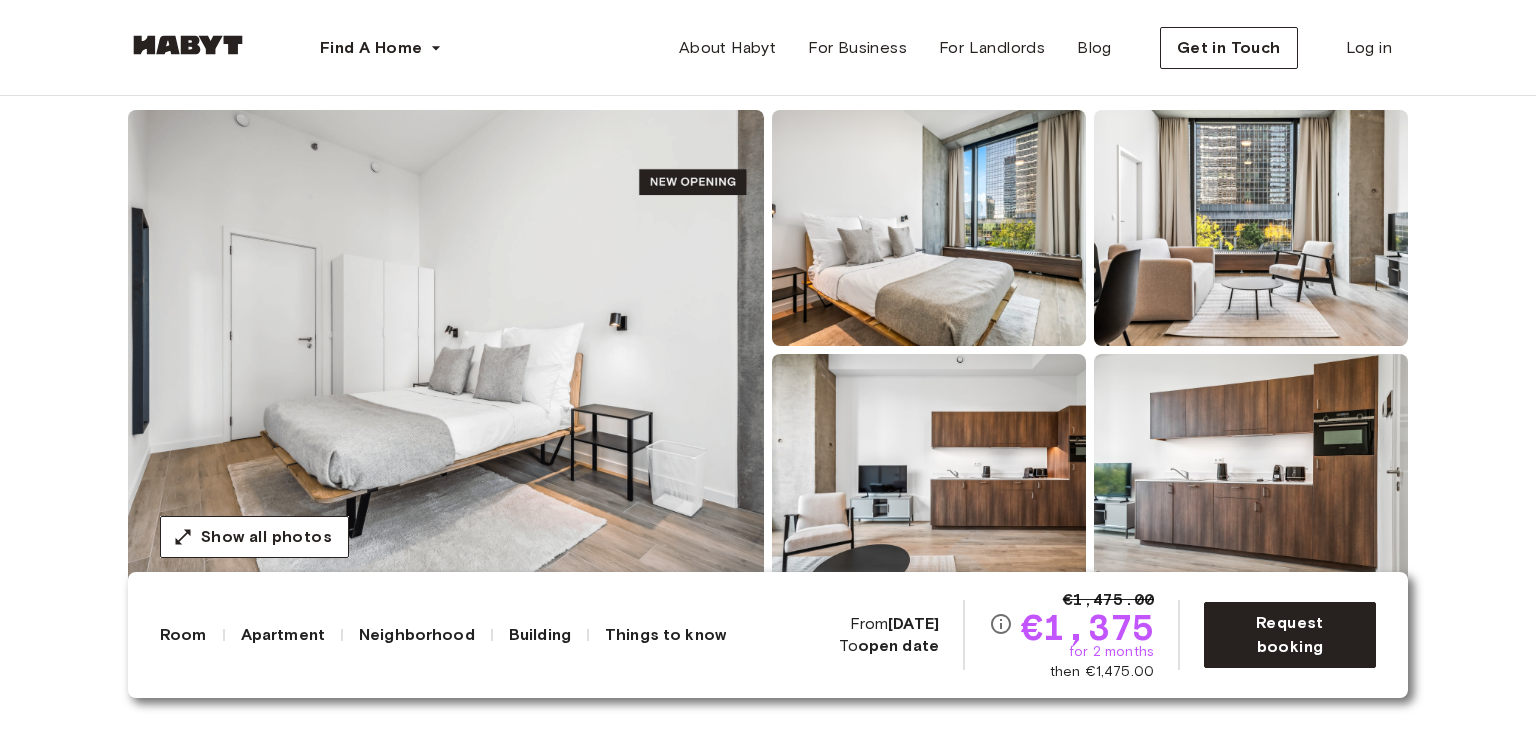 click at bounding box center (929, 228) 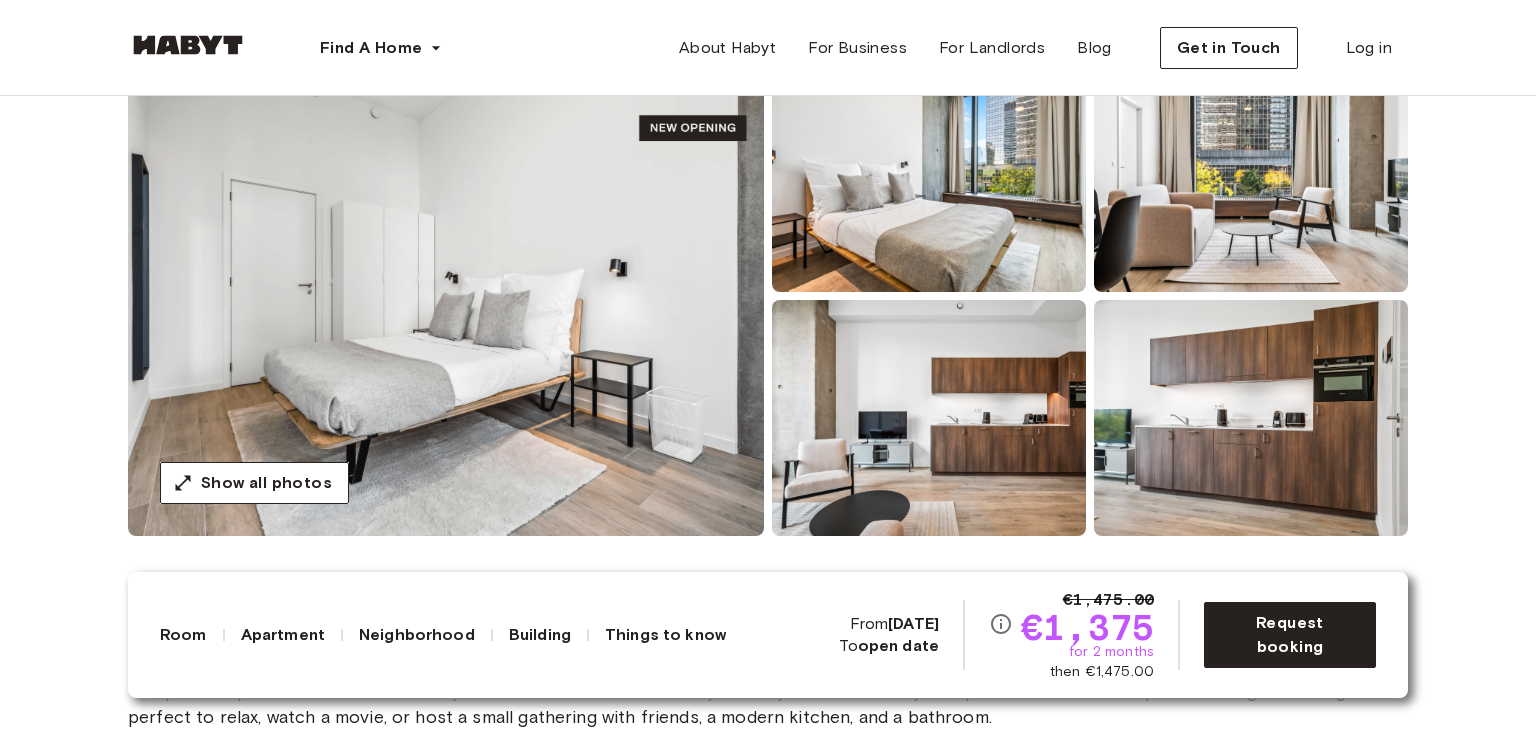 scroll, scrollTop: 224, scrollLeft: 0, axis: vertical 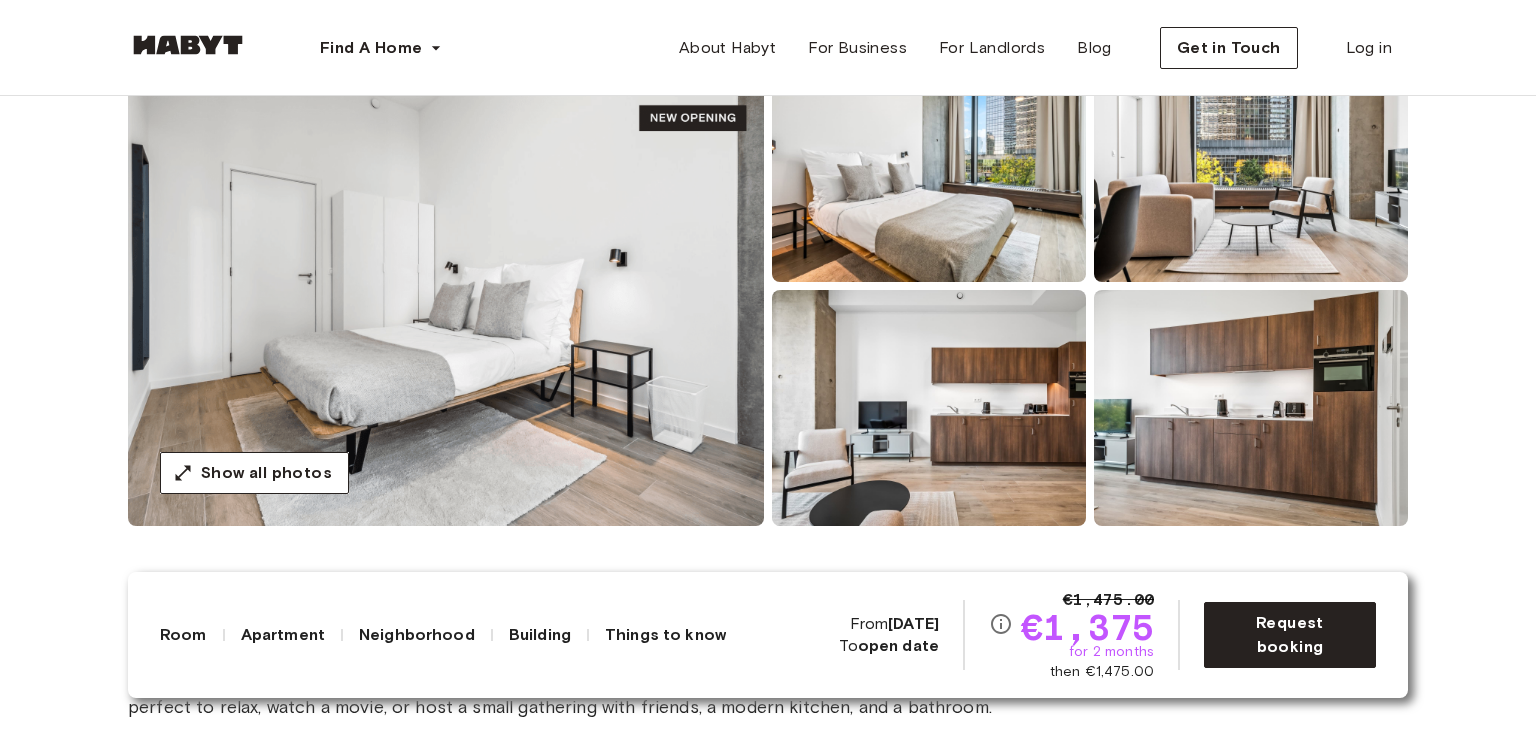 click at bounding box center [446, 286] 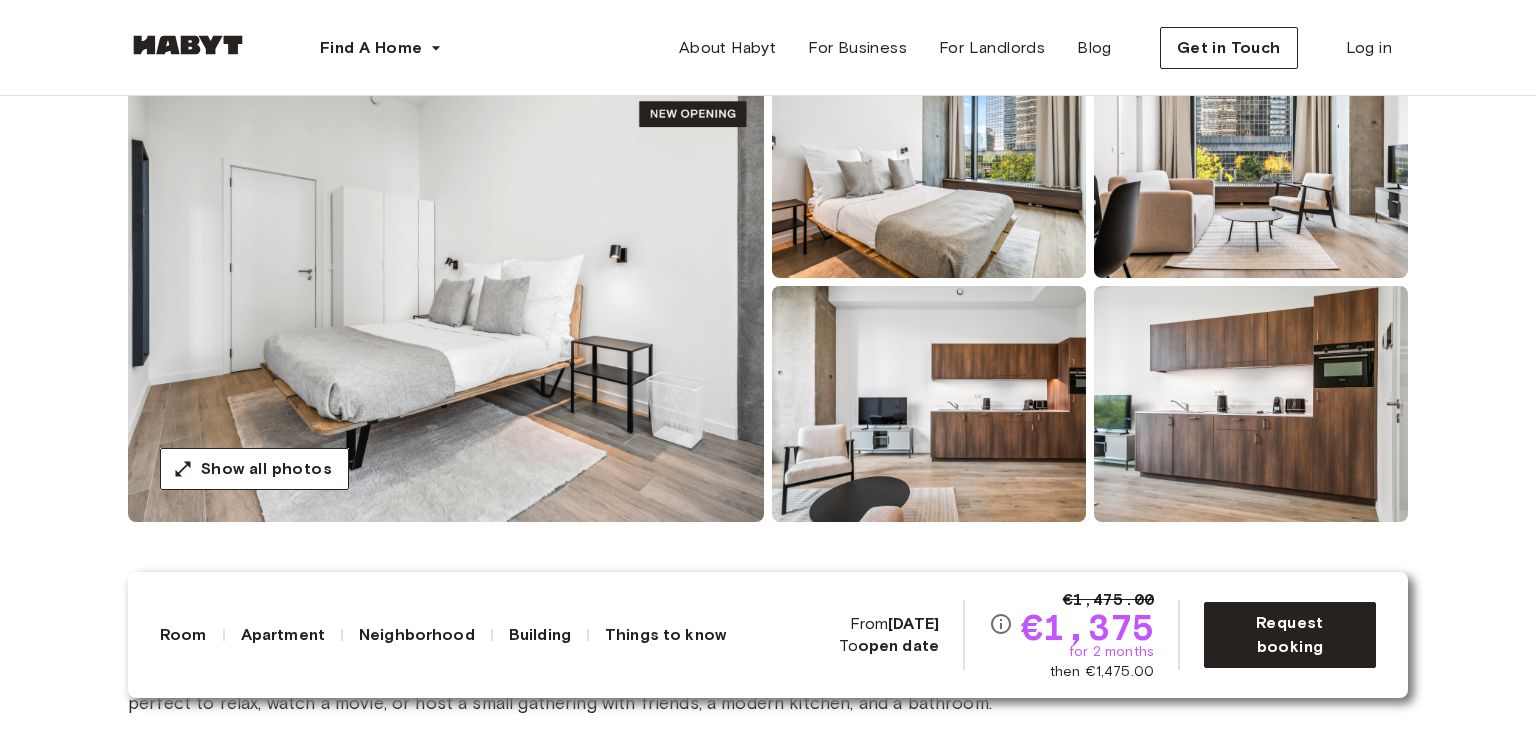 scroll, scrollTop: 195, scrollLeft: 0, axis: vertical 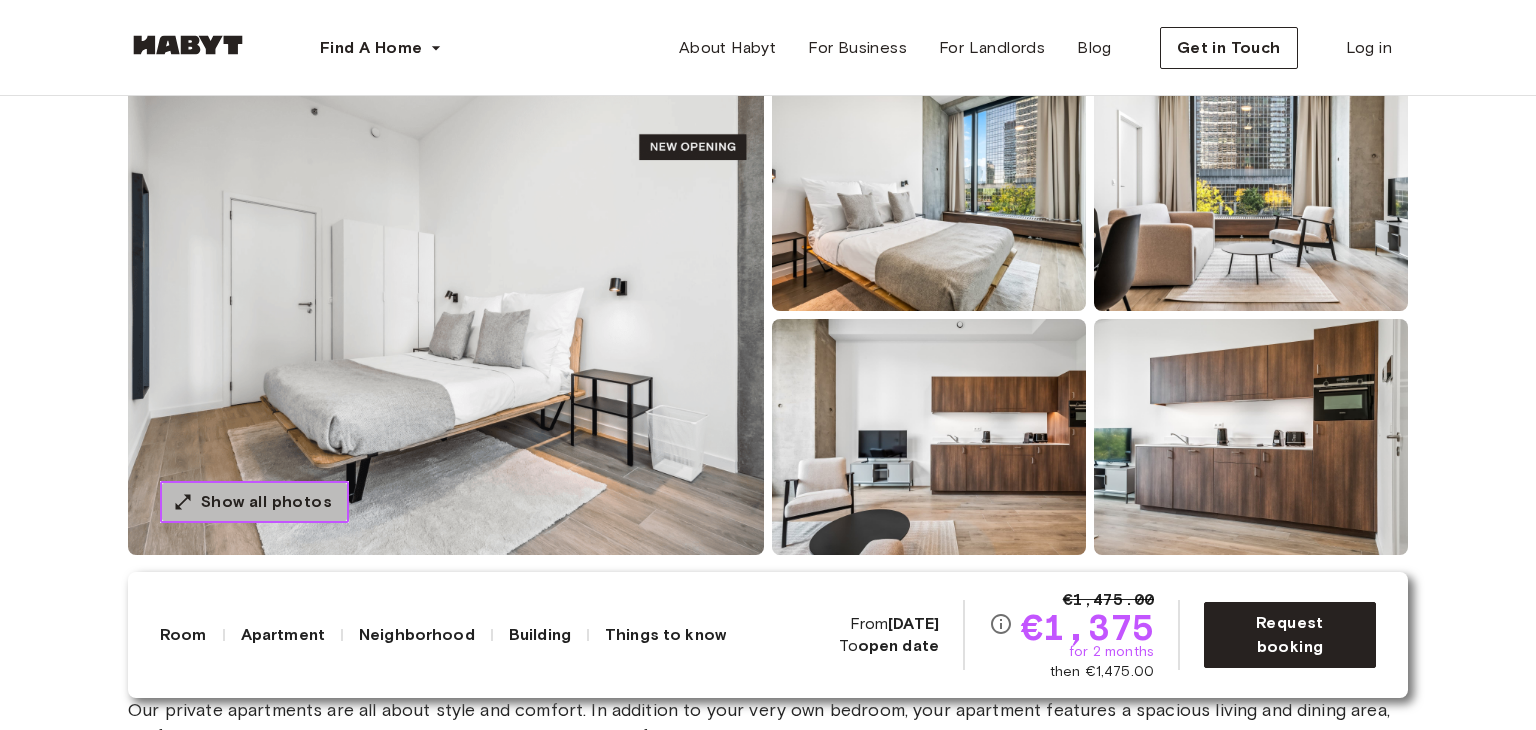 click on "Show all photos" at bounding box center [266, 502] 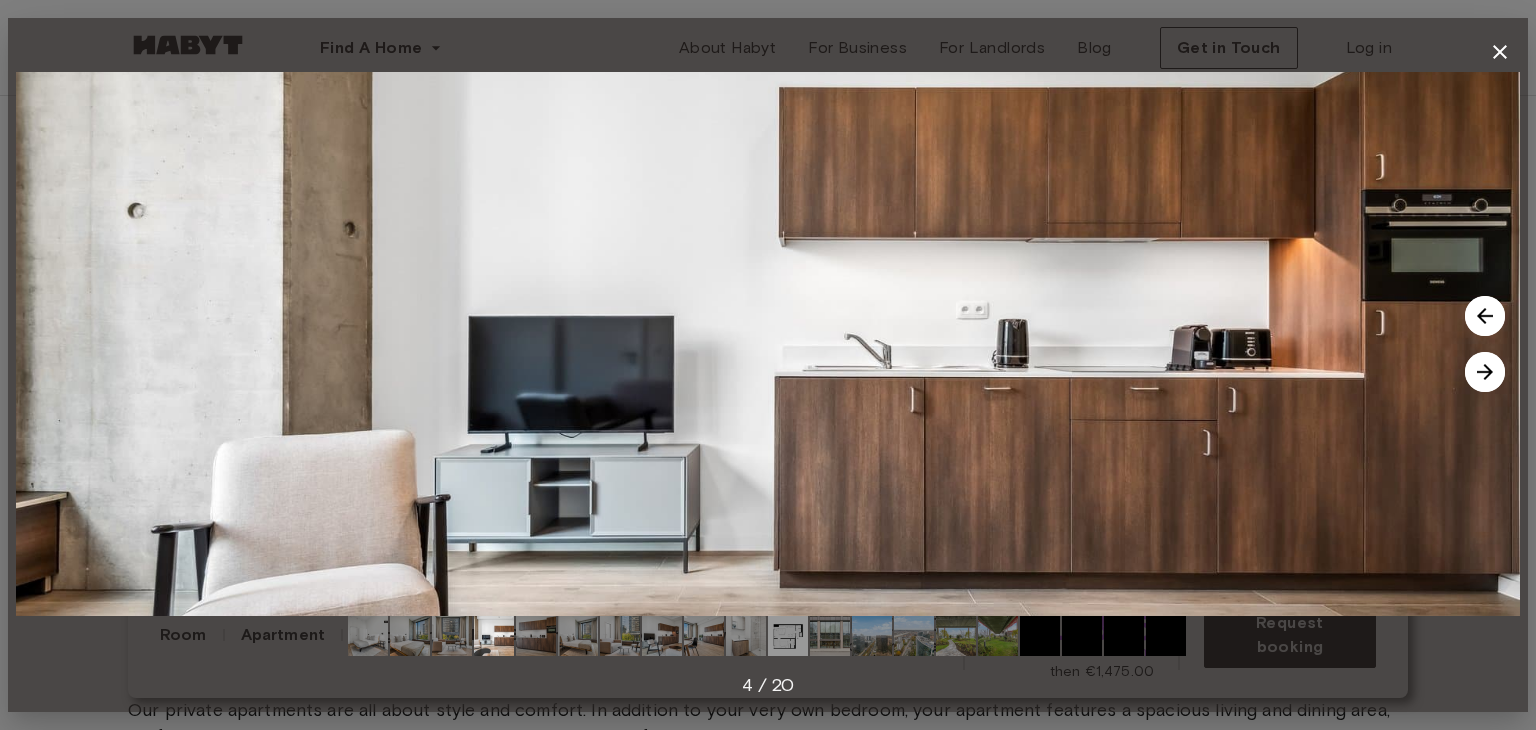 click 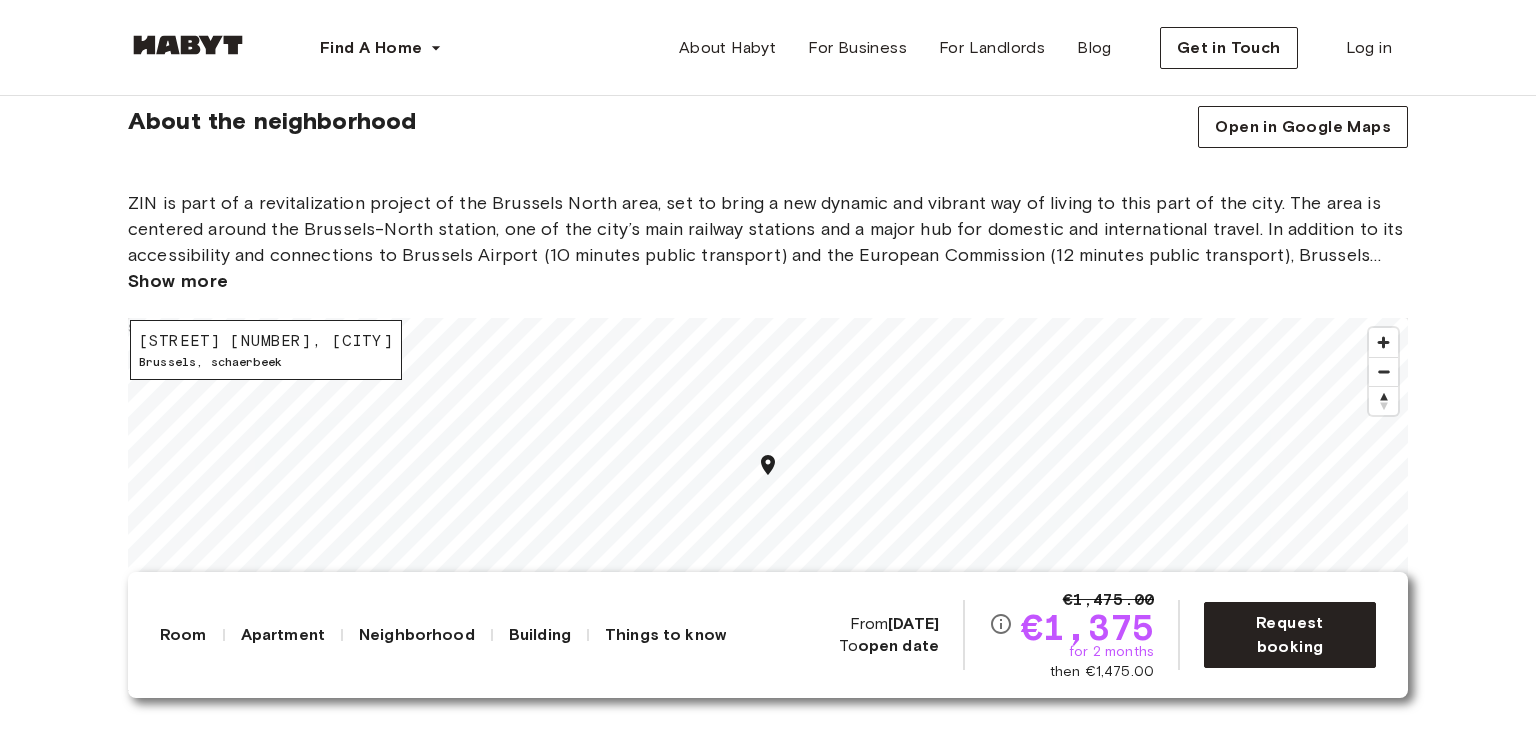 scroll, scrollTop: 1974, scrollLeft: 0, axis: vertical 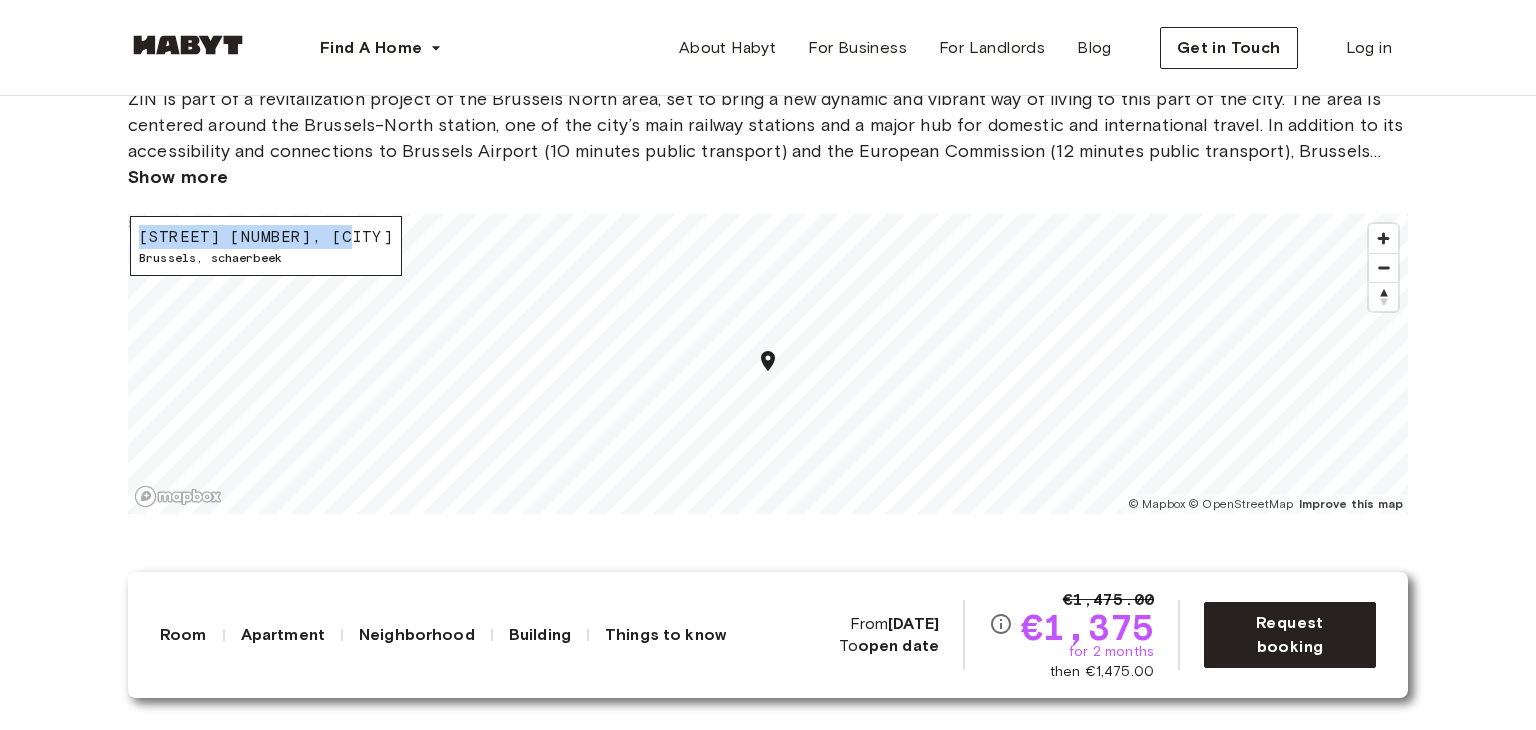 drag, startPoint x: 141, startPoint y: 237, endPoint x: 343, endPoint y: 233, distance: 202.0396 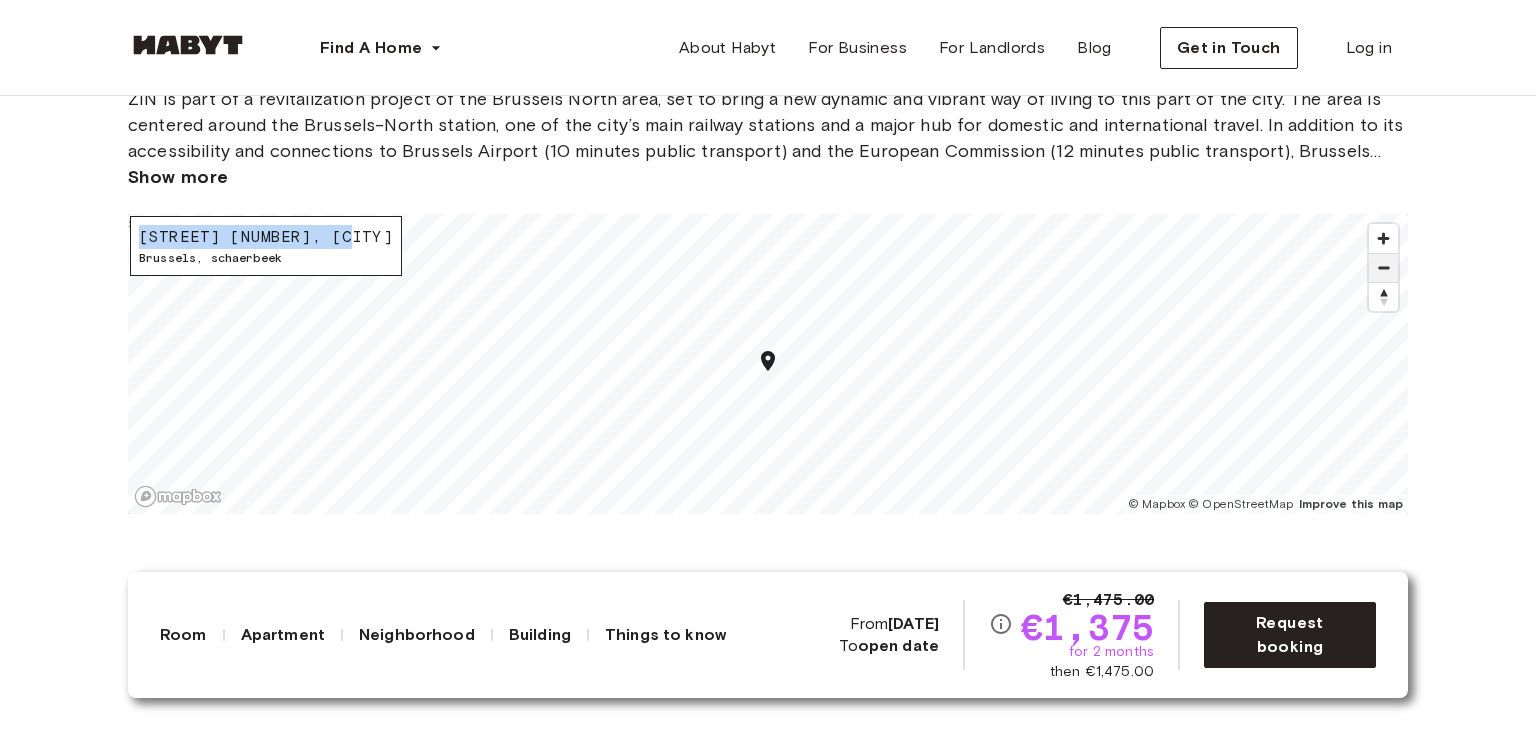 click at bounding box center [1383, 268] 